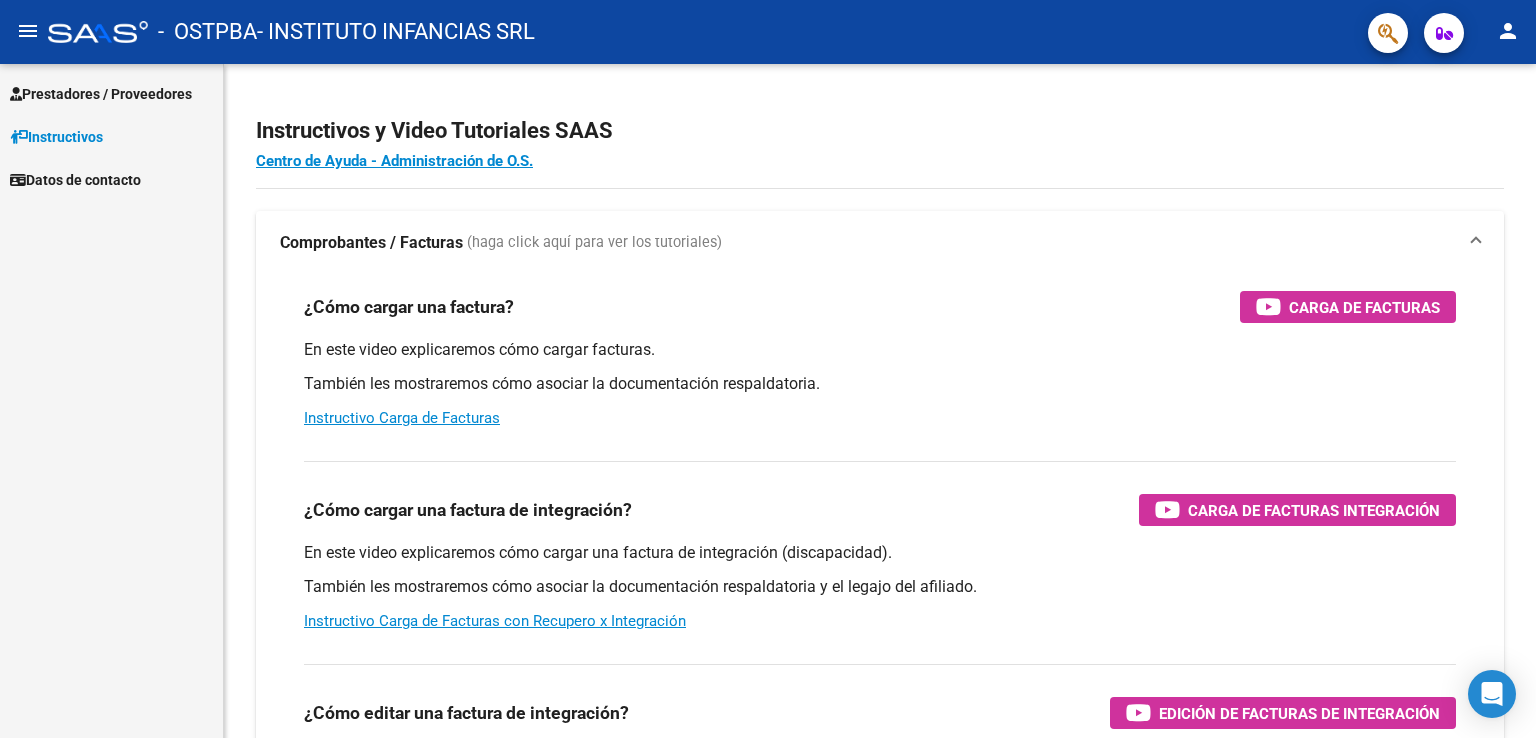 scroll, scrollTop: 0, scrollLeft: 0, axis: both 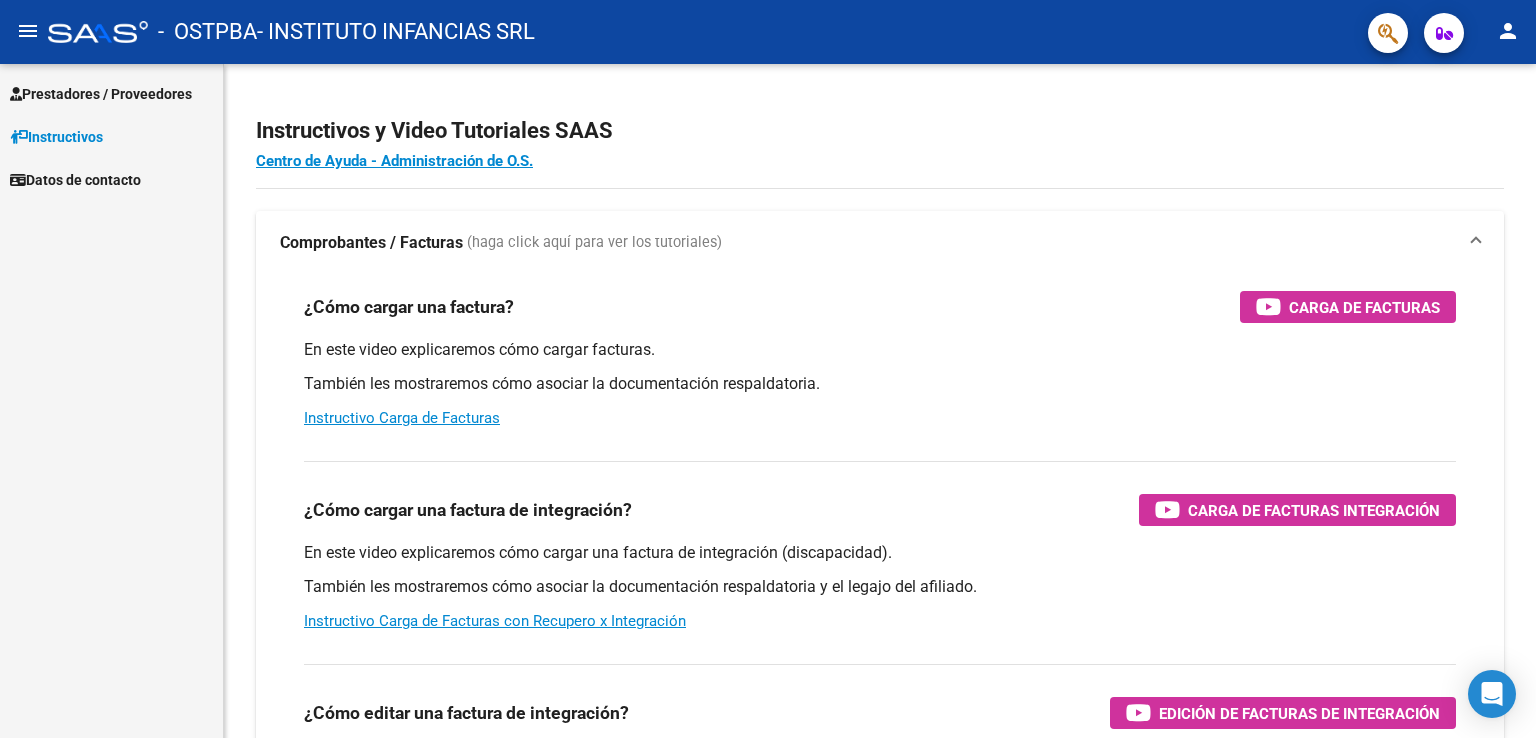 click on "Instructivos" at bounding box center [56, 137] 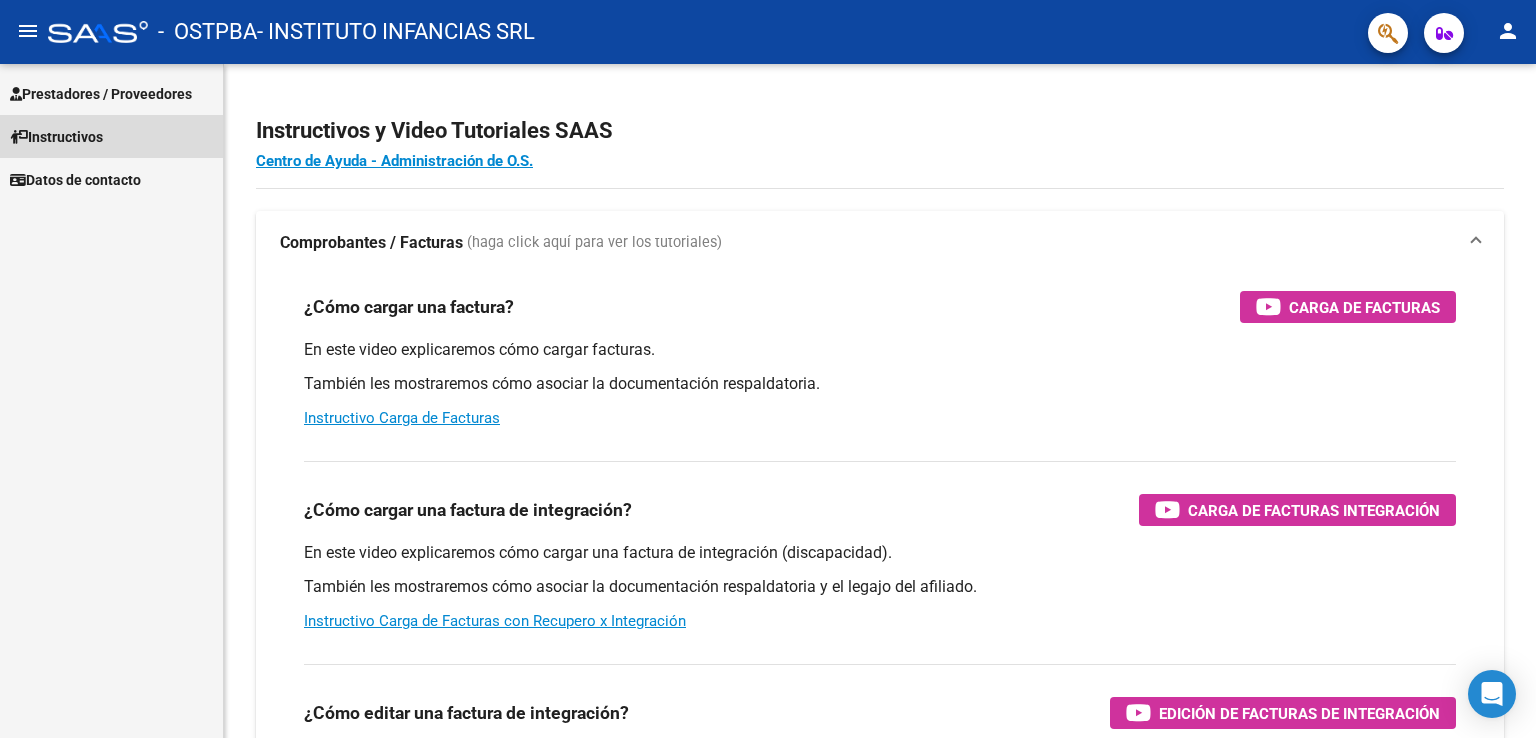 click on "Instructivos" at bounding box center [56, 137] 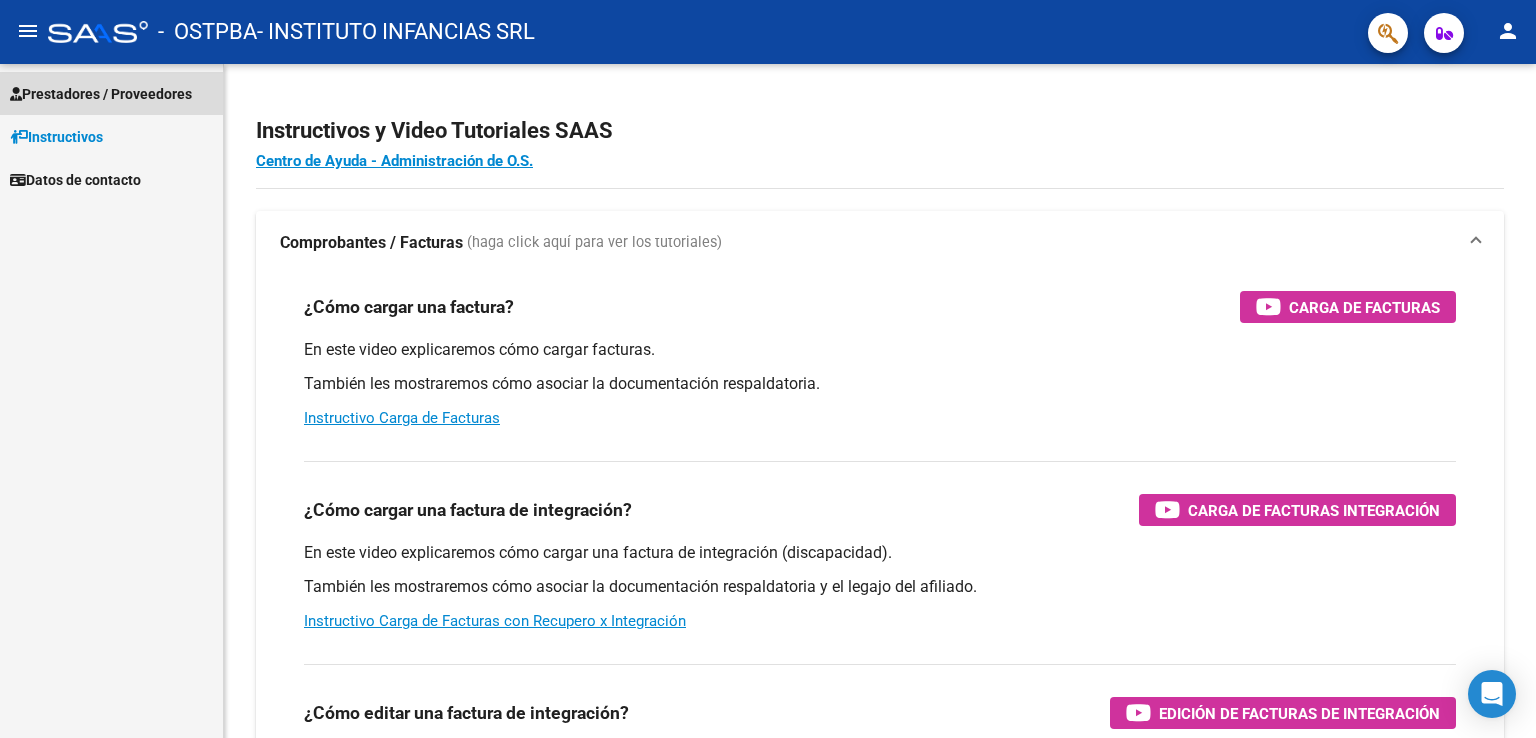 click on "Prestadores / Proveedores" at bounding box center [101, 94] 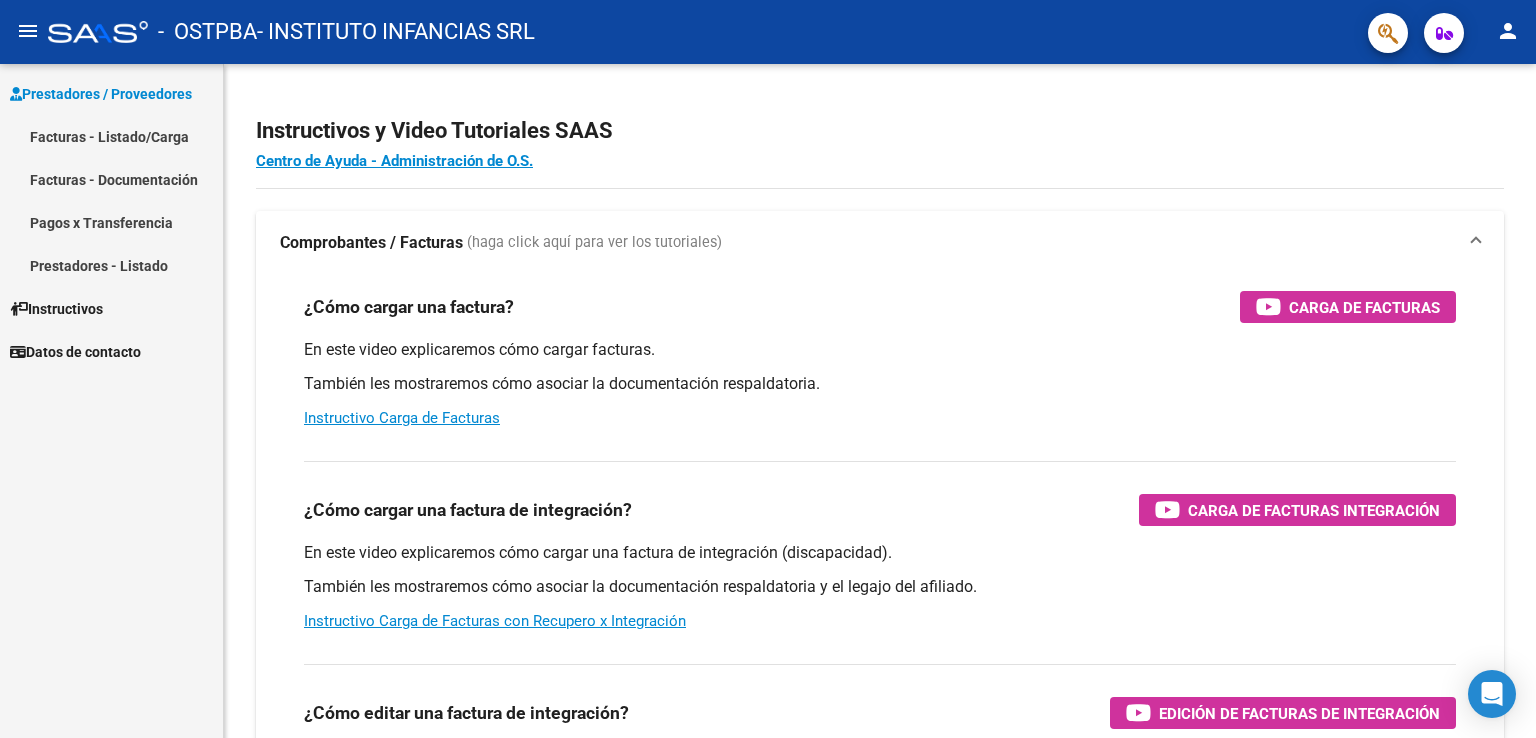 click on "Facturas - Listado/Carga" at bounding box center (111, 136) 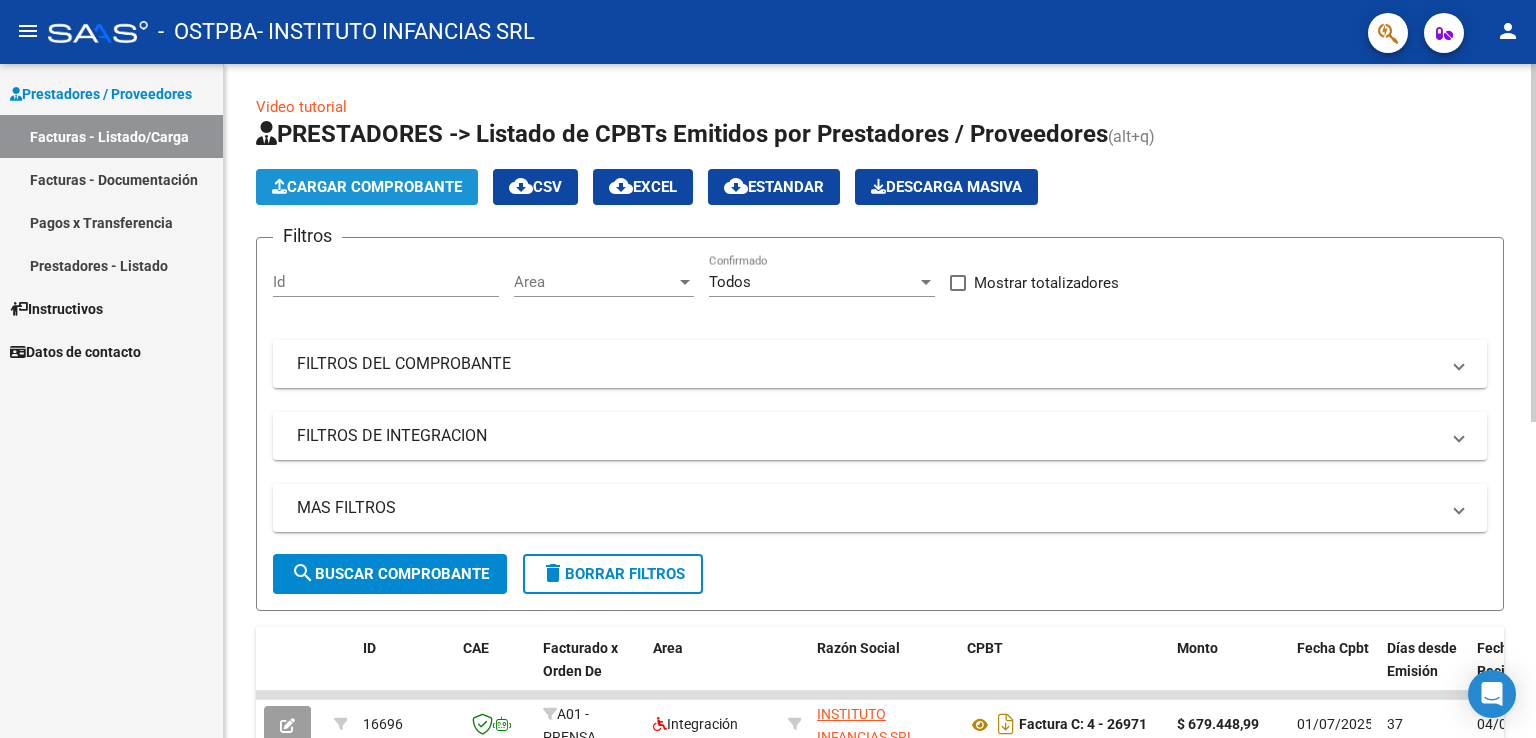 click on "Cargar Comprobante" 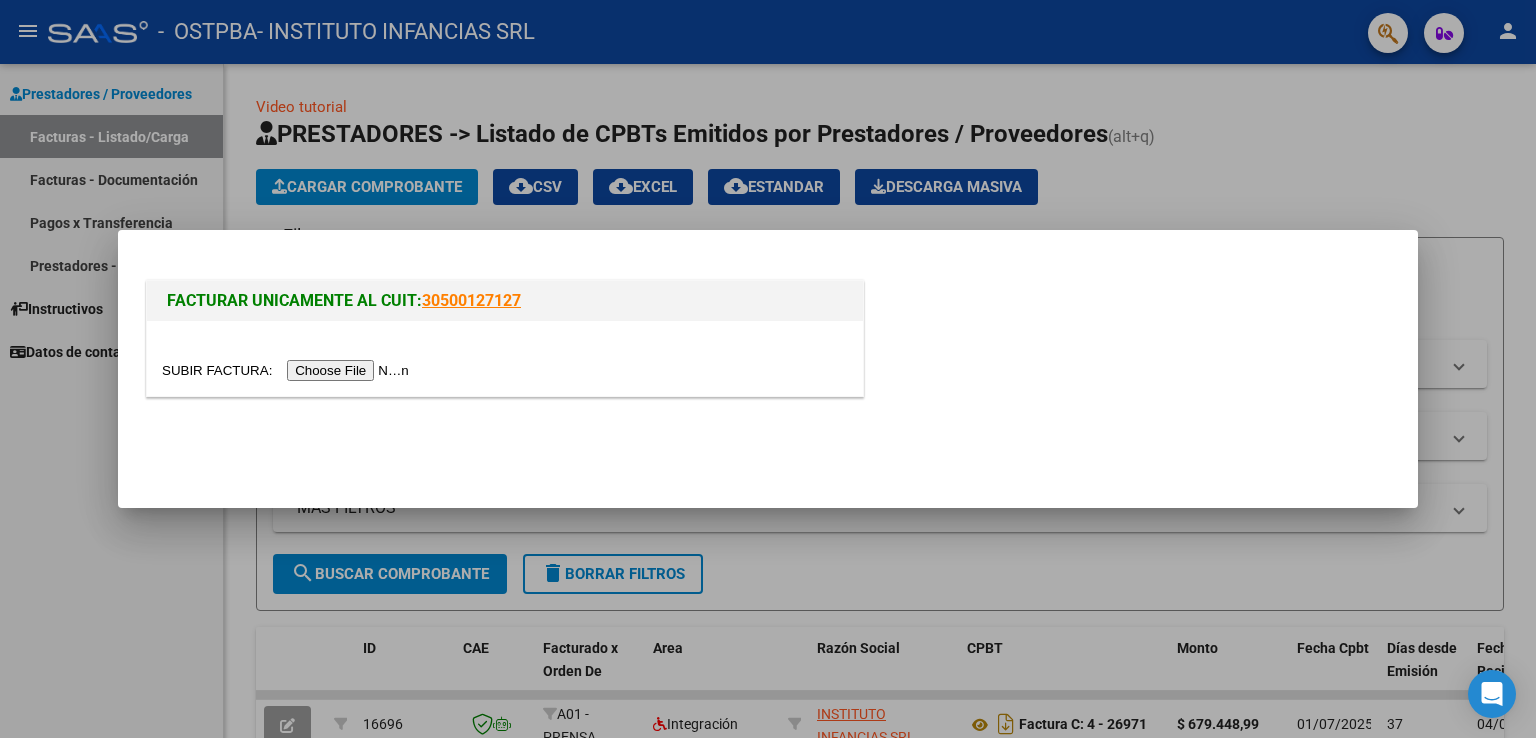 click at bounding box center [288, 370] 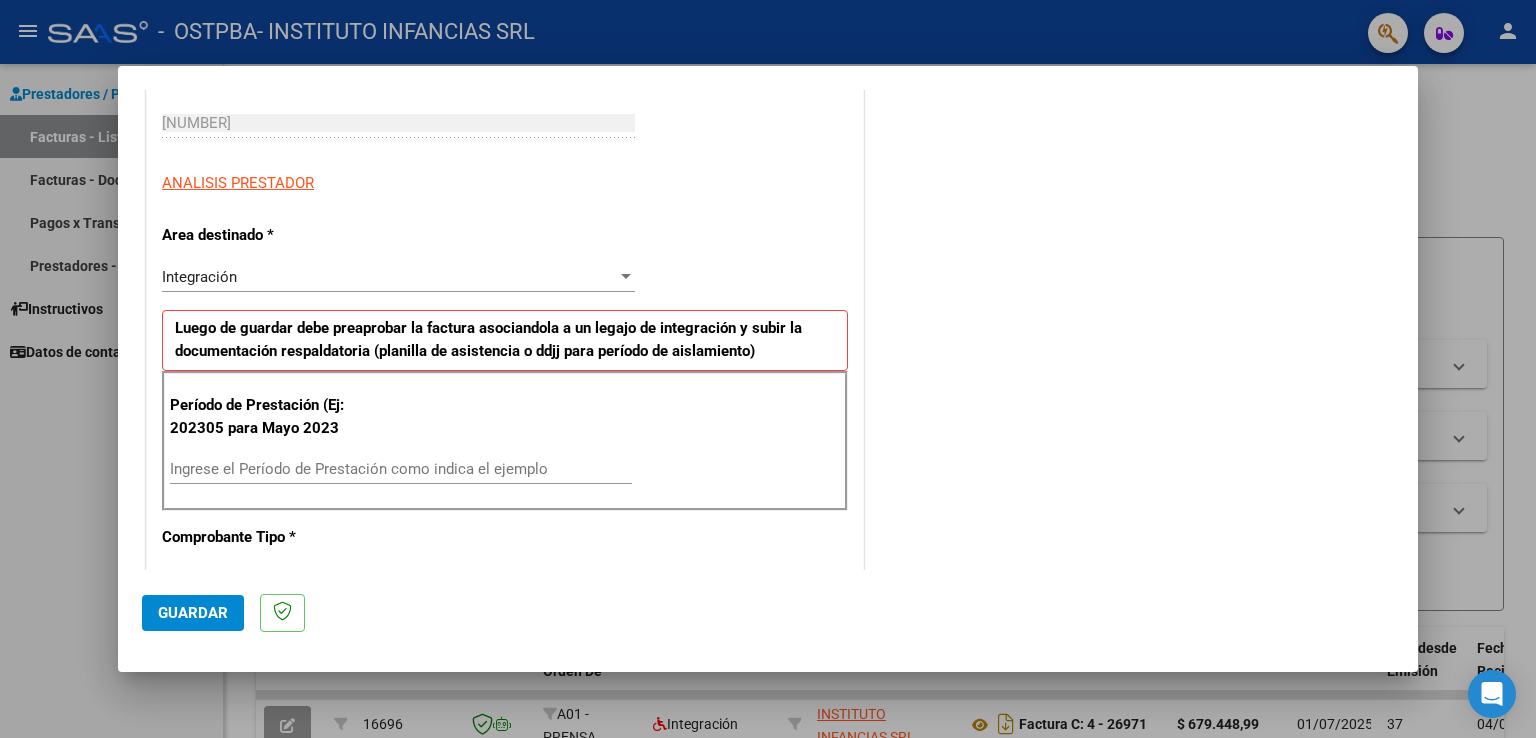 scroll, scrollTop: 400, scrollLeft: 0, axis: vertical 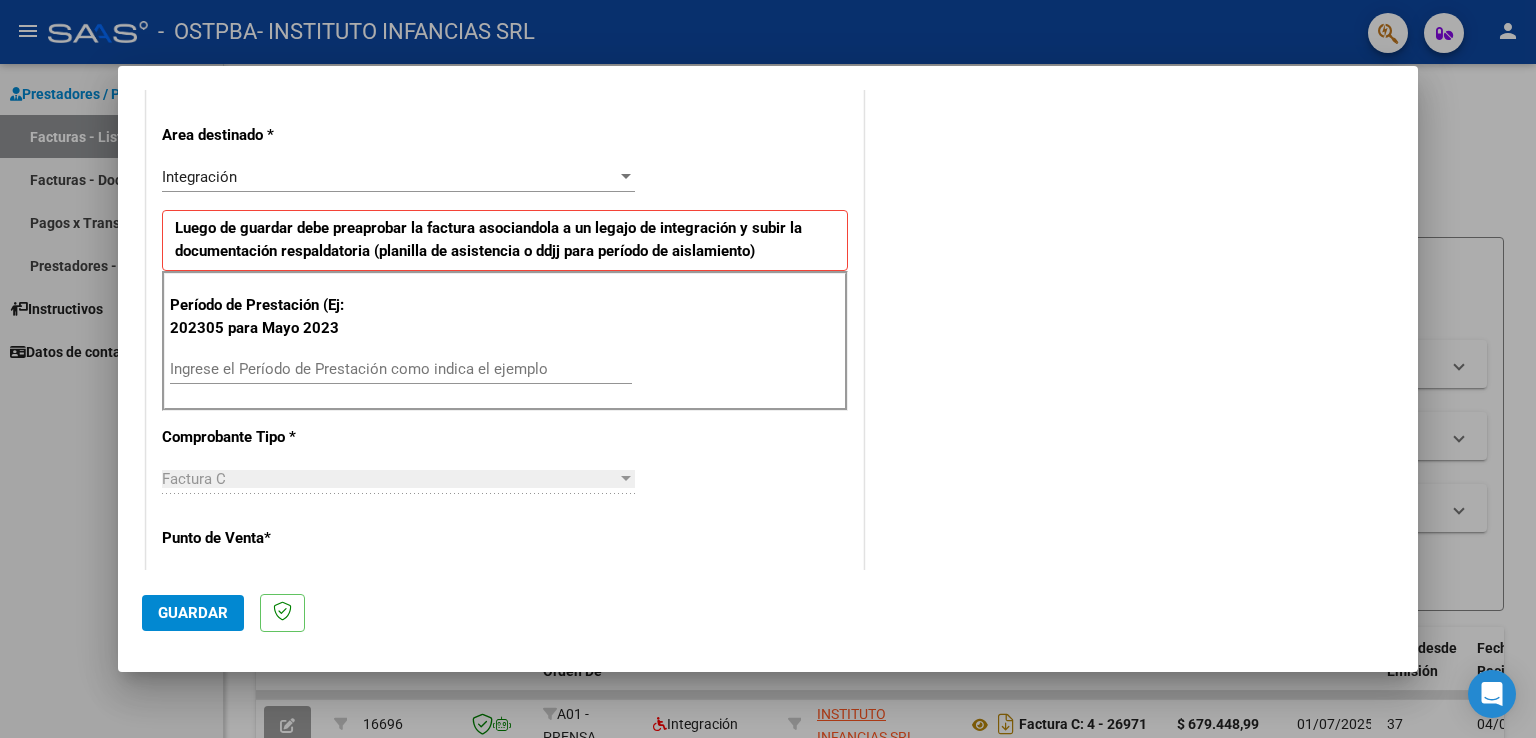 click on "Ingrese el Período de Prestación como indica el ejemplo" at bounding box center (401, 369) 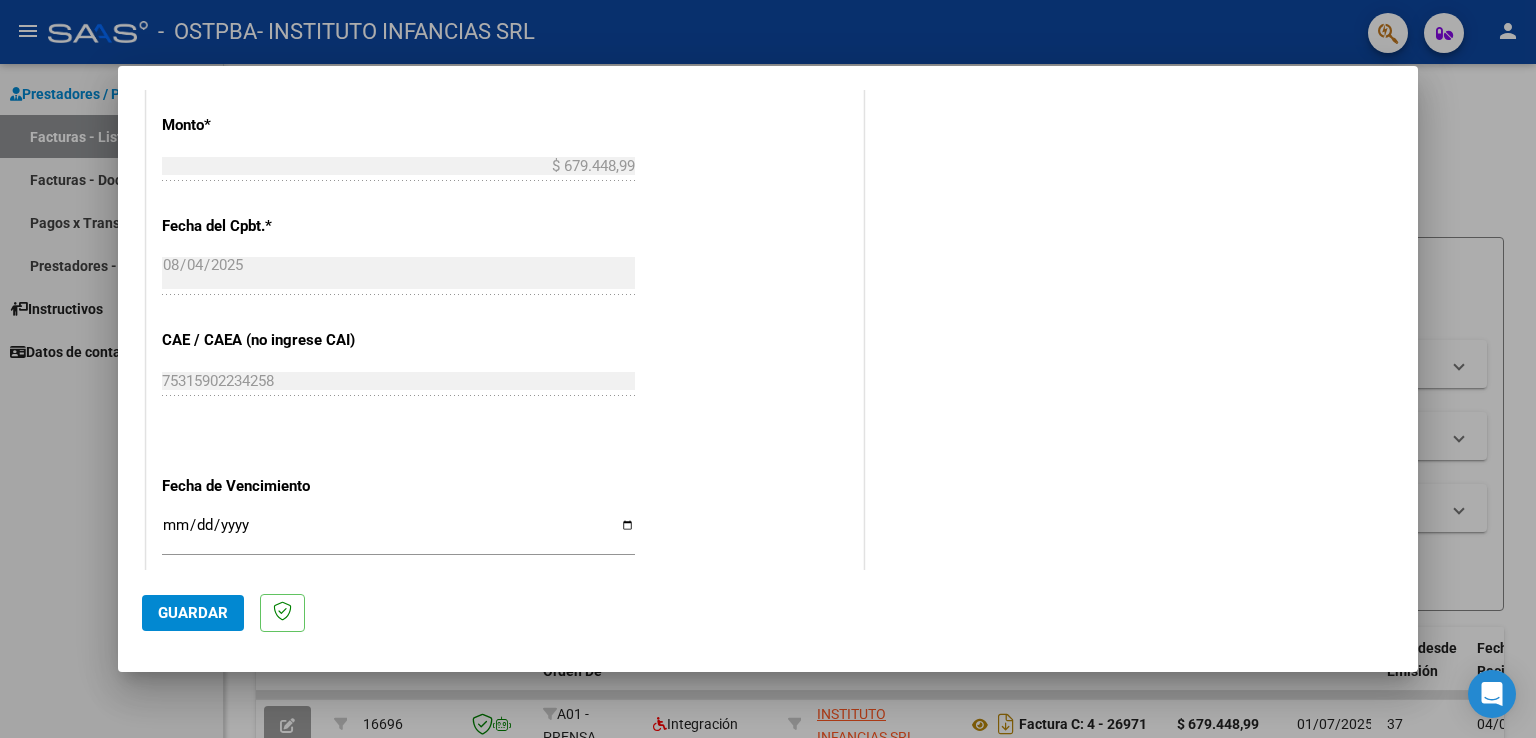 scroll, scrollTop: 1100, scrollLeft: 0, axis: vertical 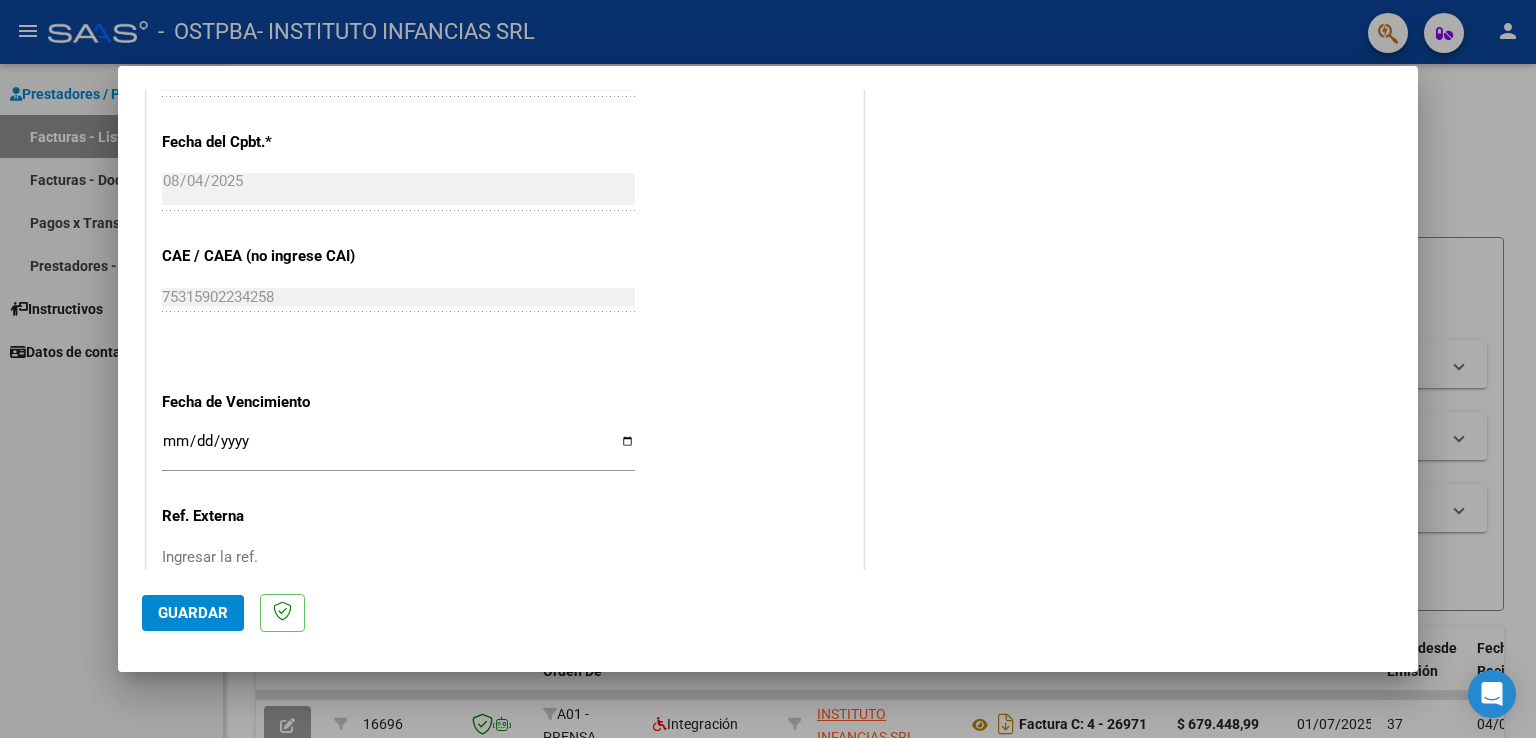 type on "202507" 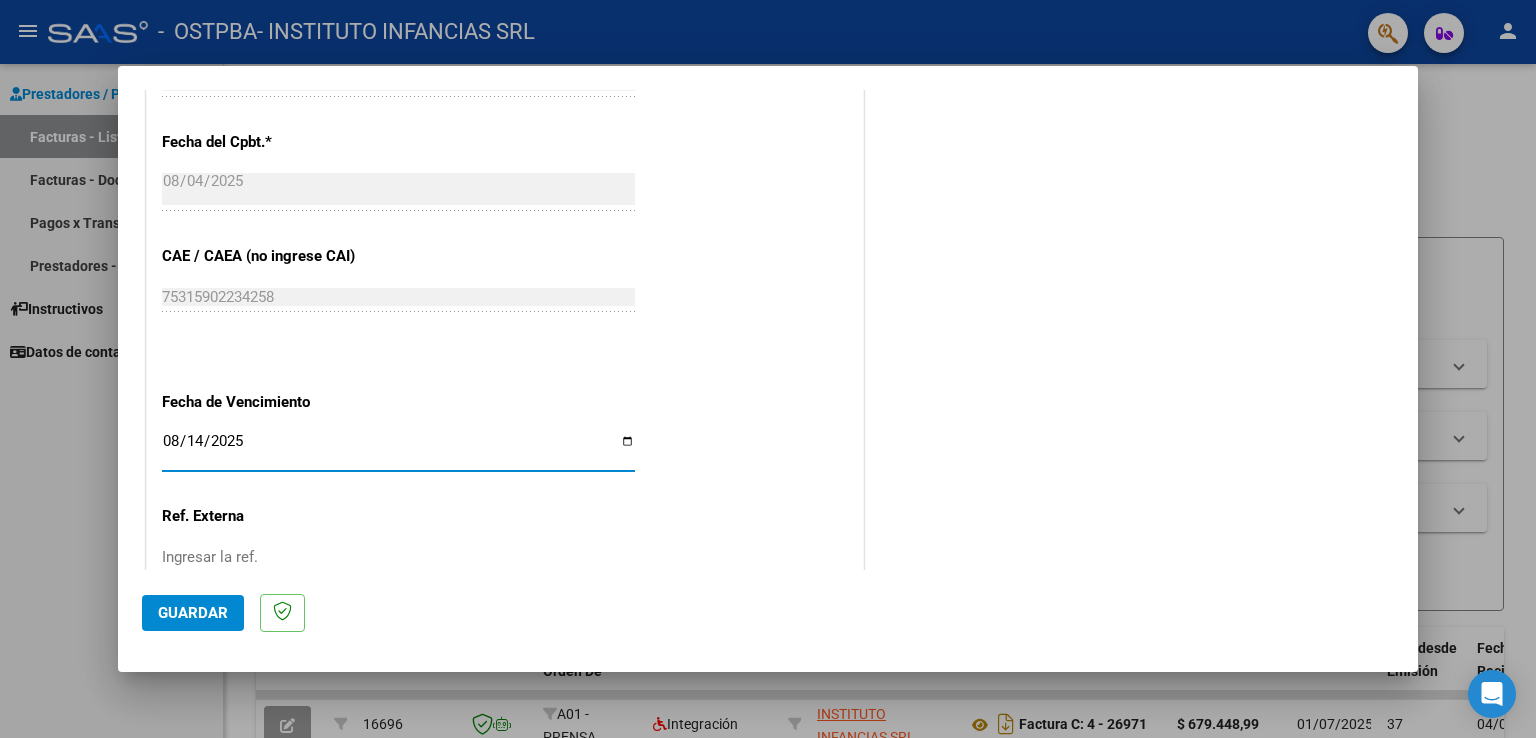 type on "2025-08-14" 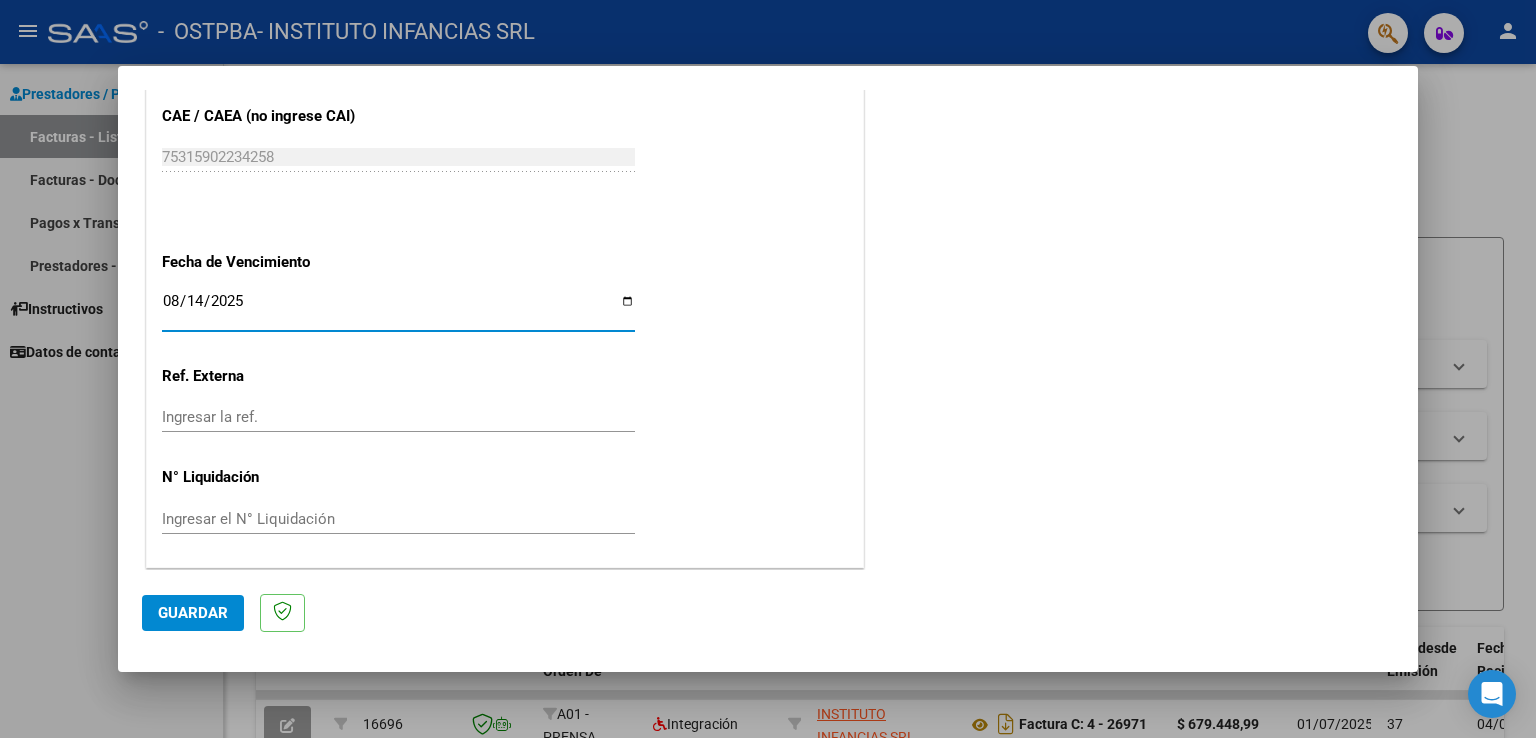 click on "Guardar" 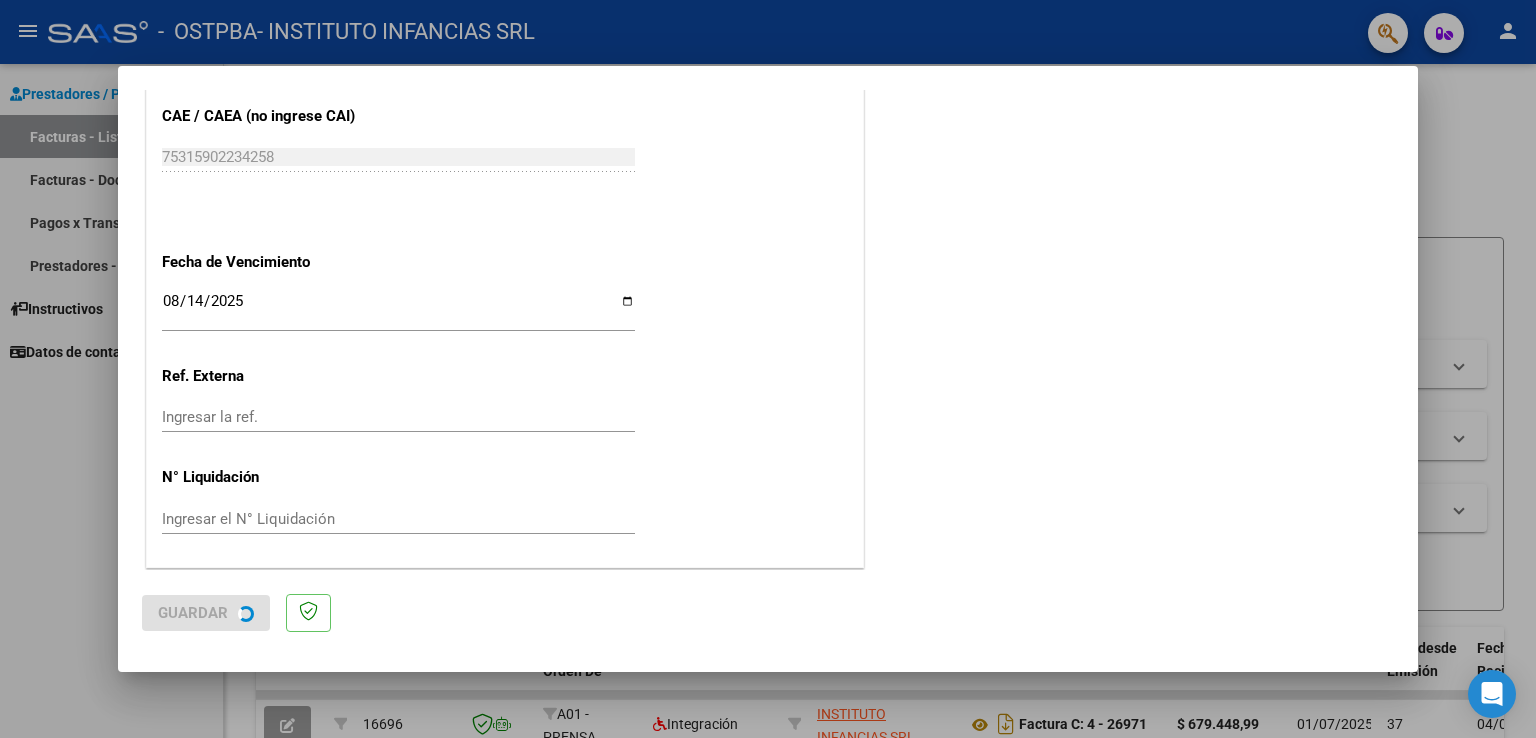 scroll, scrollTop: 0, scrollLeft: 0, axis: both 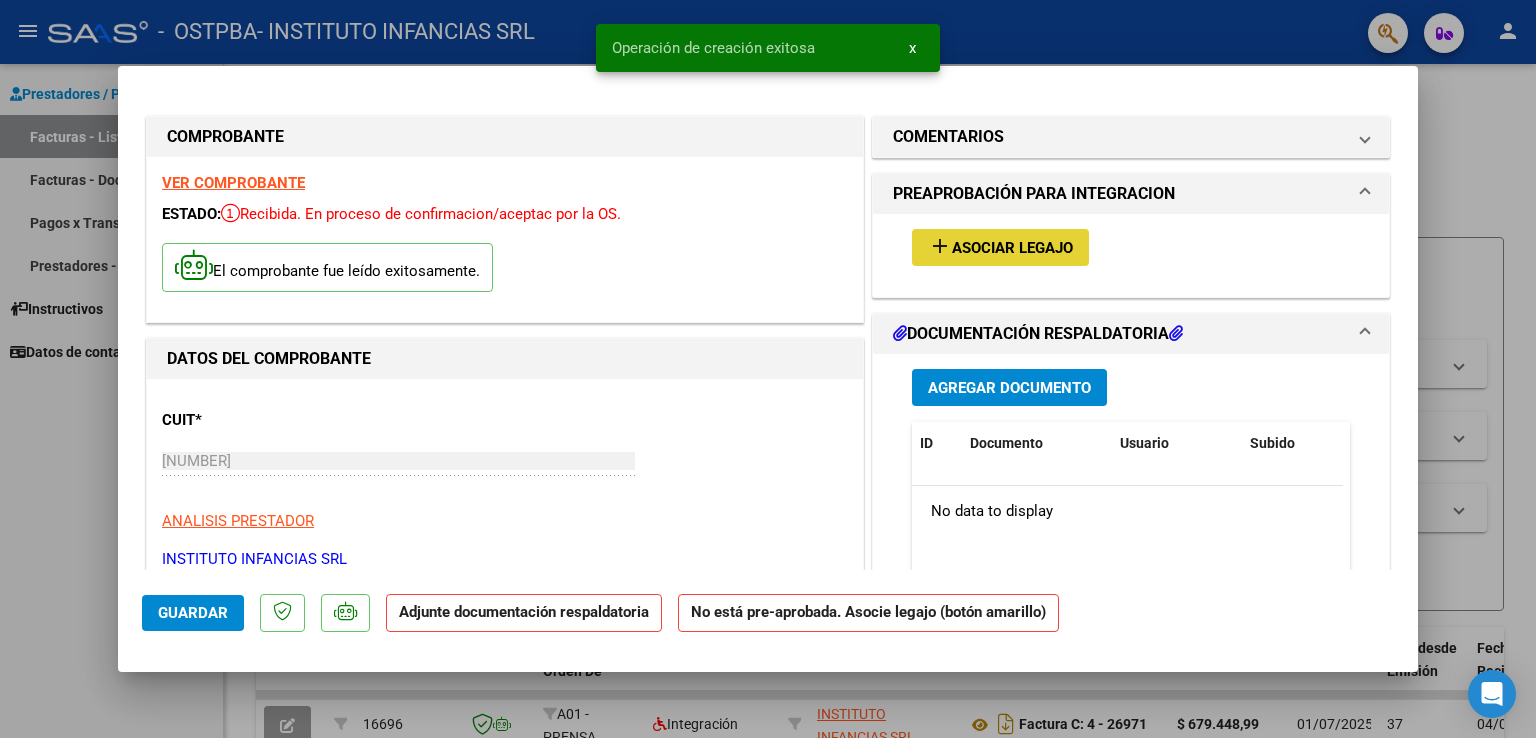 click on "Asociar Legajo" at bounding box center (1012, 248) 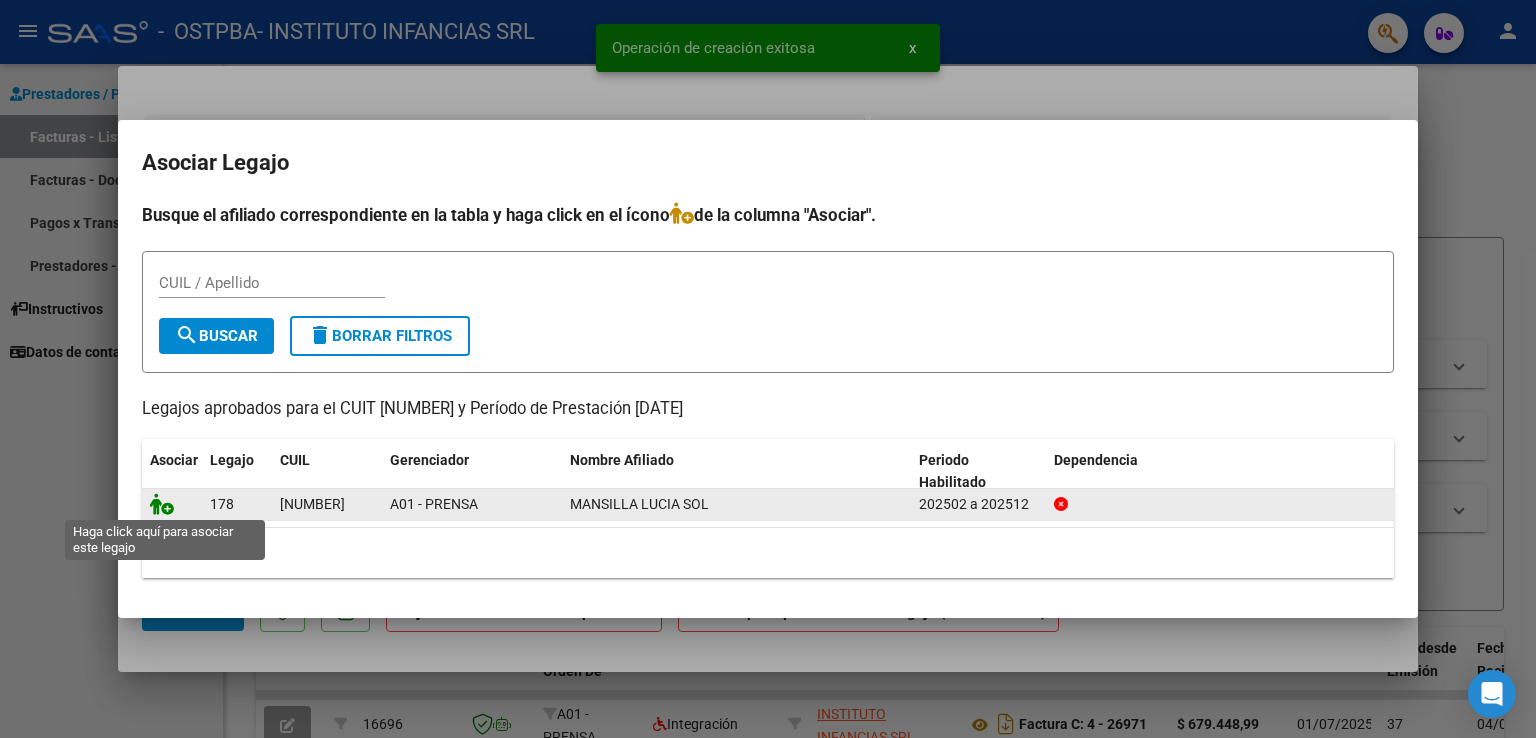 click 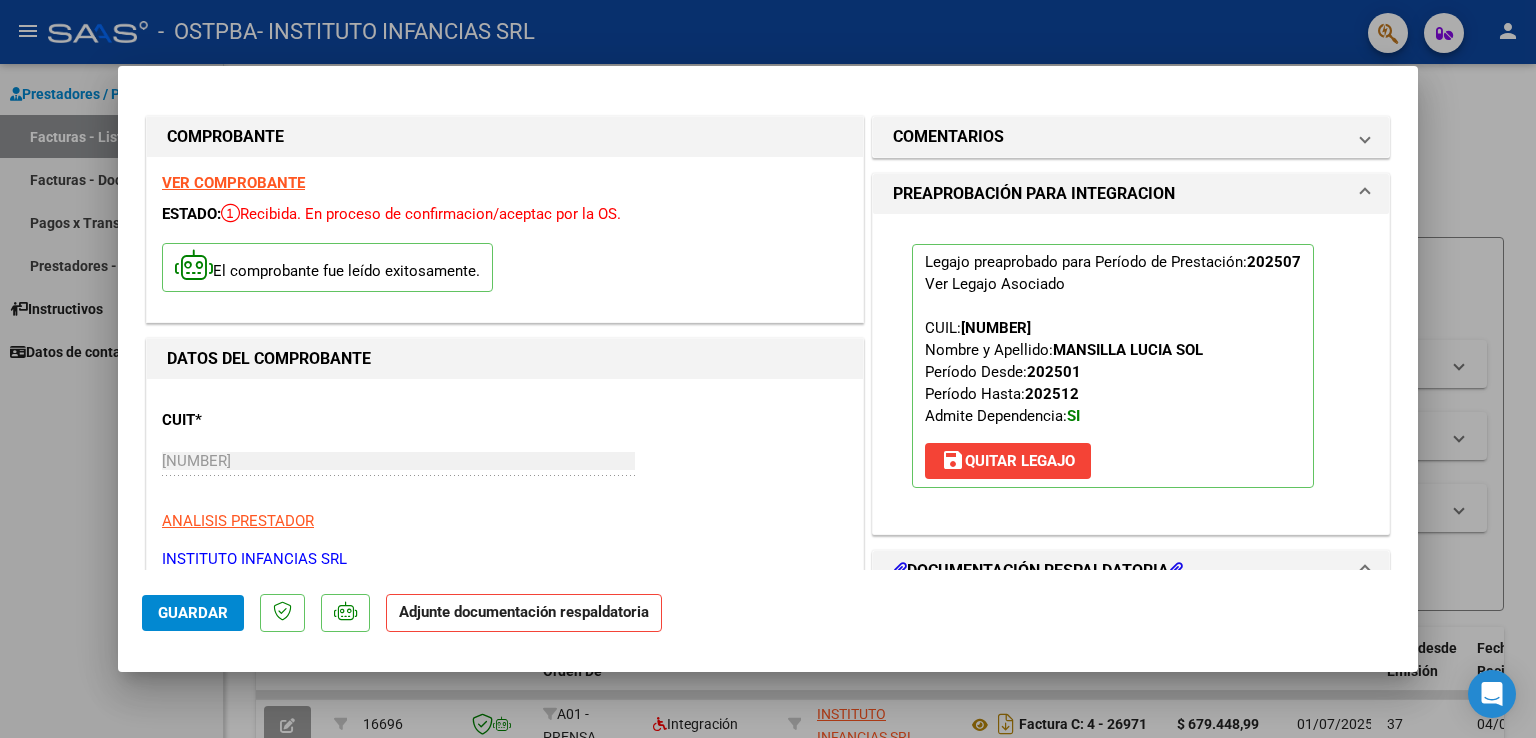 scroll, scrollTop: 300, scrollLeft: 0, axis: vertical 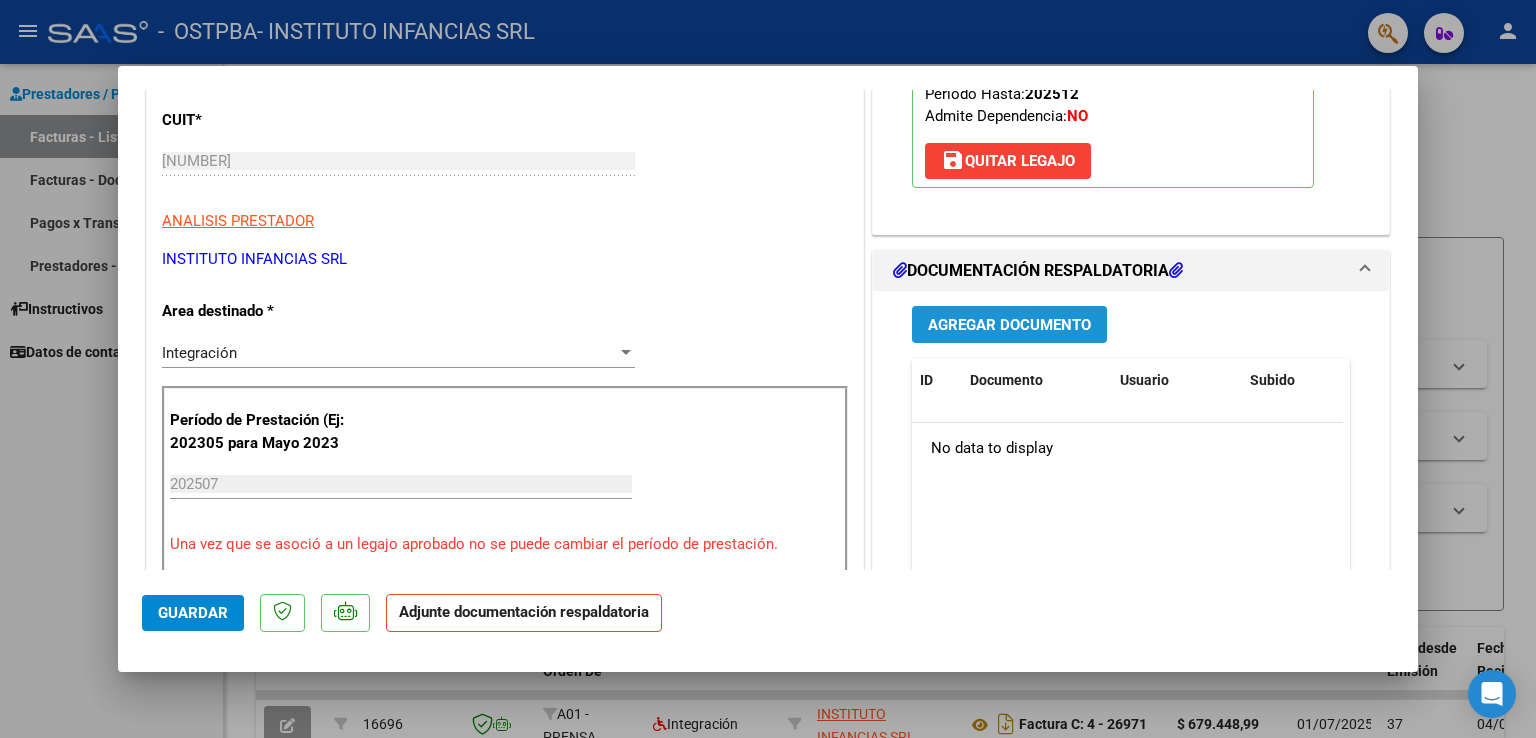 click on "Agregar Documento" at bounding box center (1009, 325) 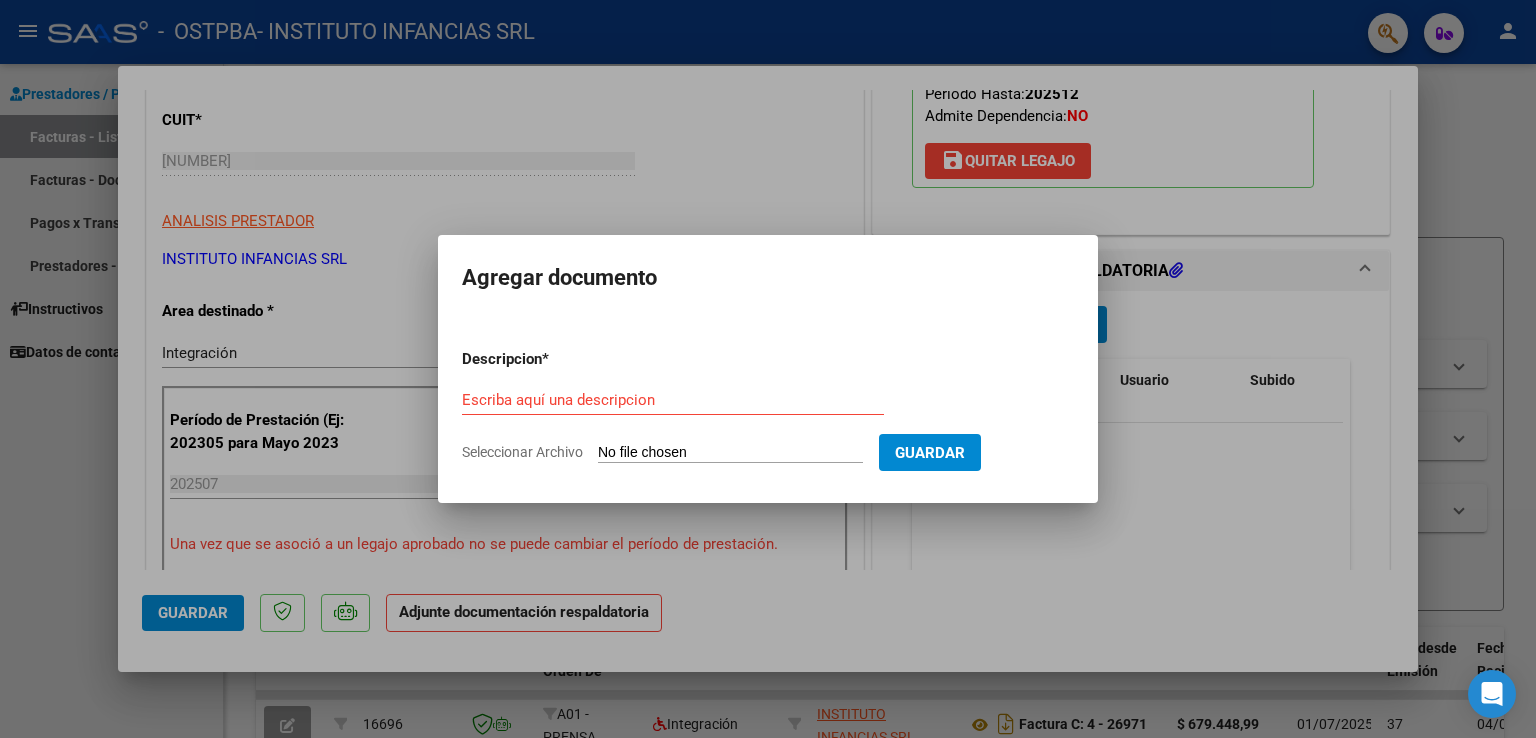 click on "Seleccionar Archivo" at bounding box center [730, 453] 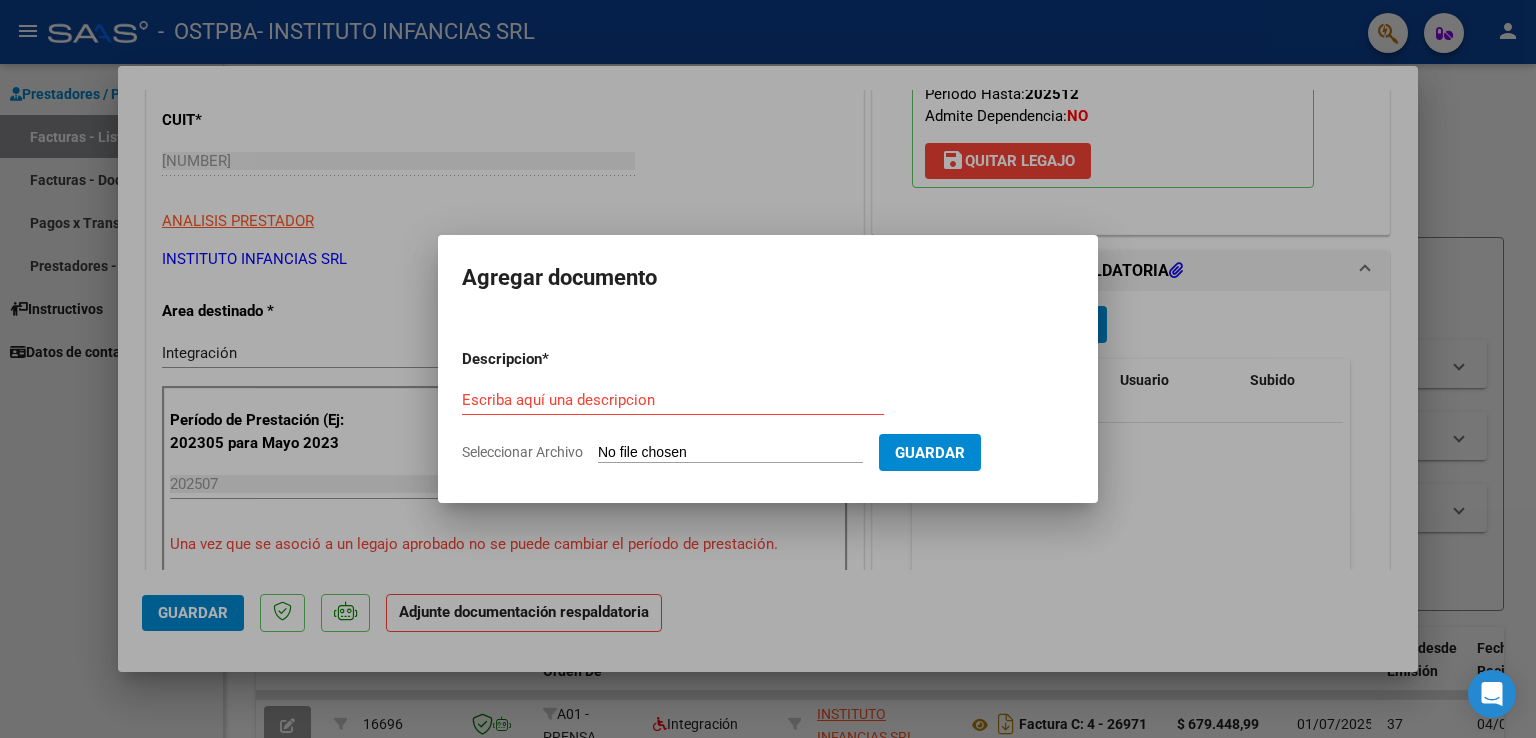 click on "Escriba aquí una descripcion" at bounding box center (673, 400) 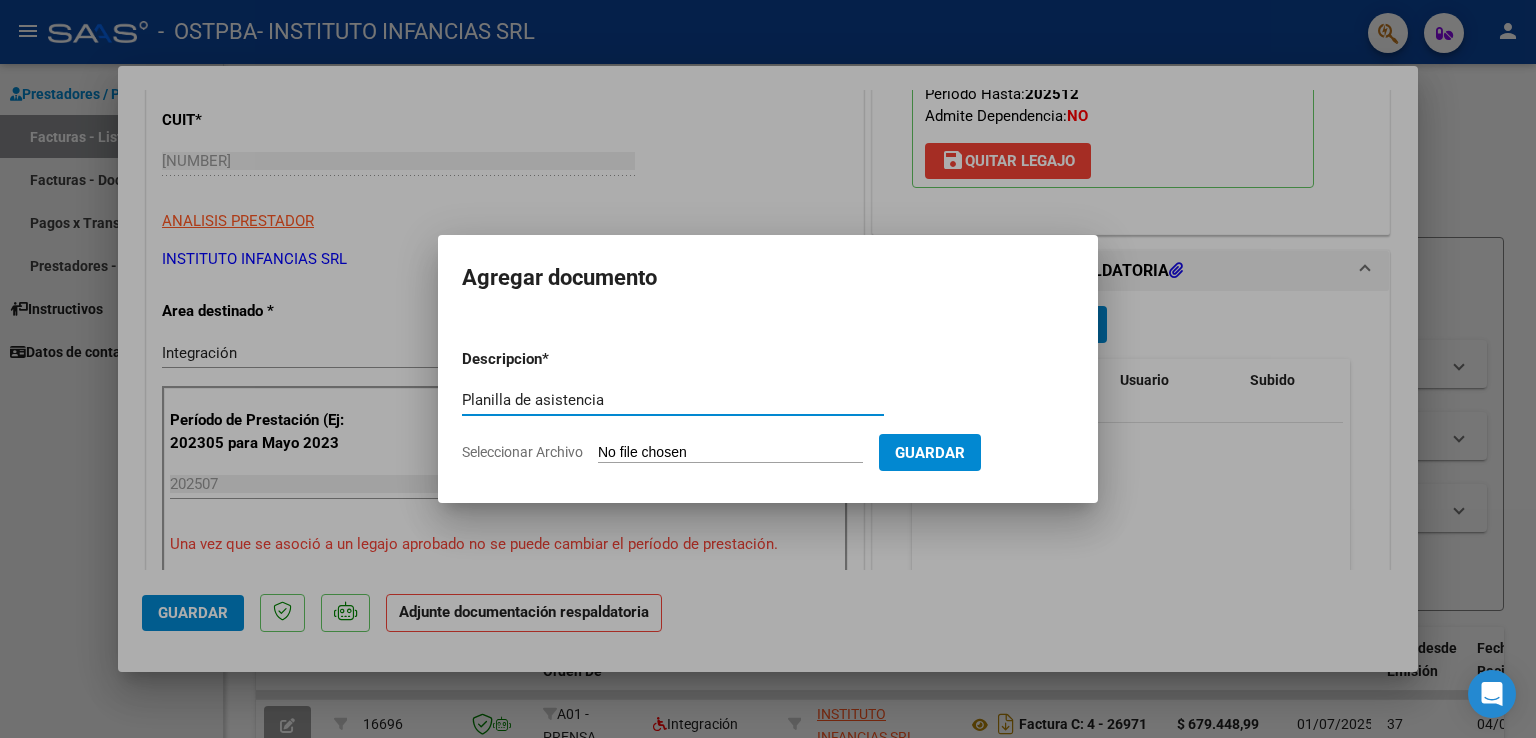 type on "Planilla de asistencia" 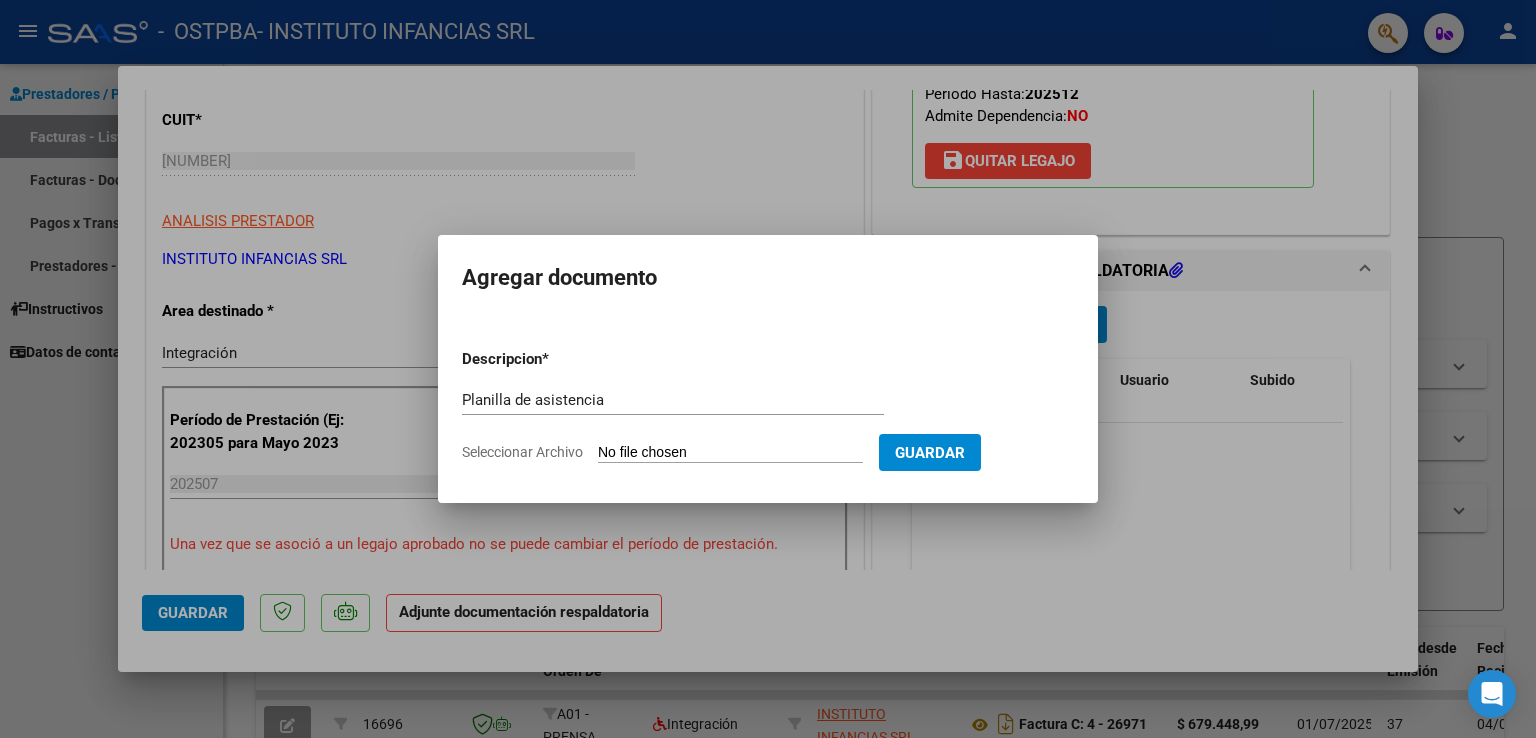 click on "Seleccionar Archivo" at bounding box center [730, 453] 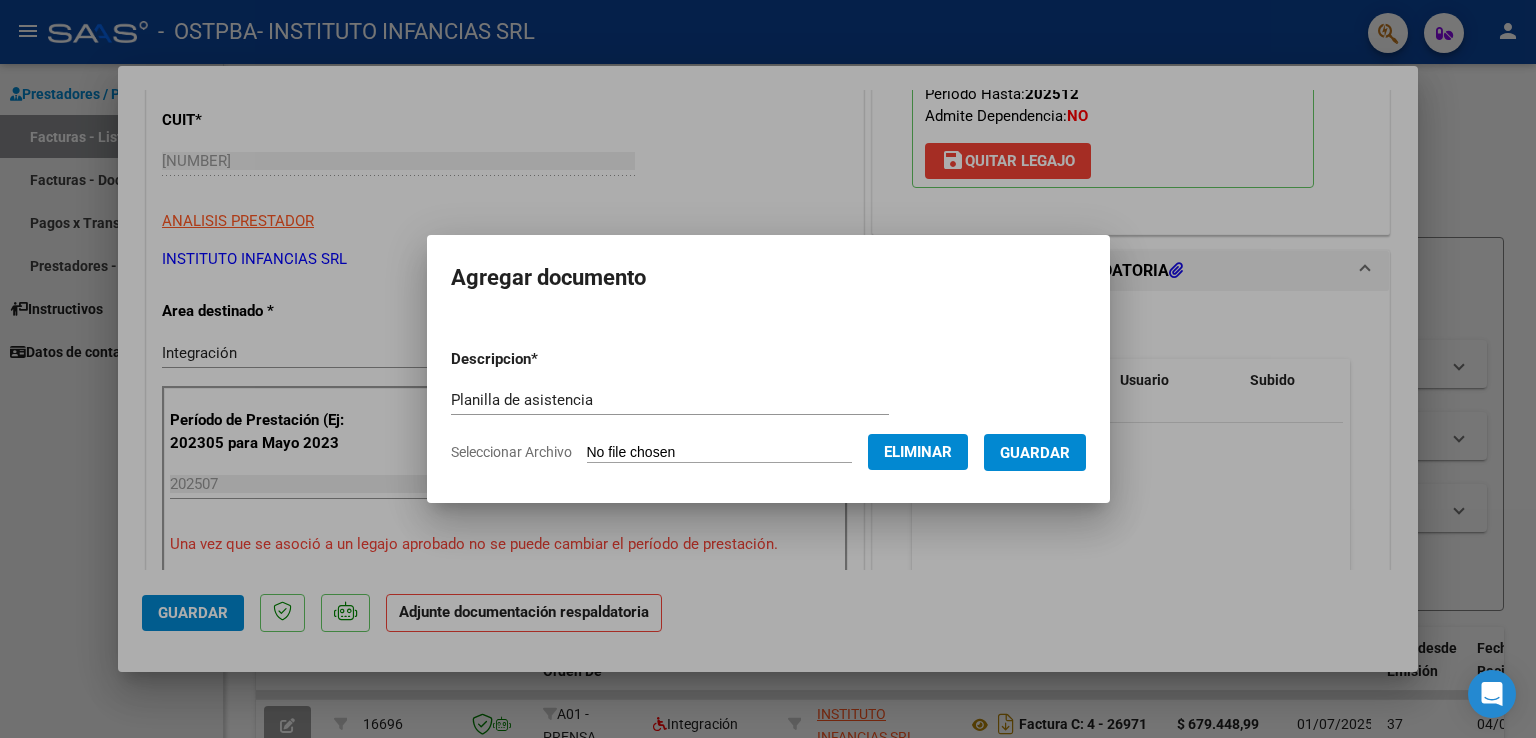 click on "Guardar" at bounding box center (1035, 453) 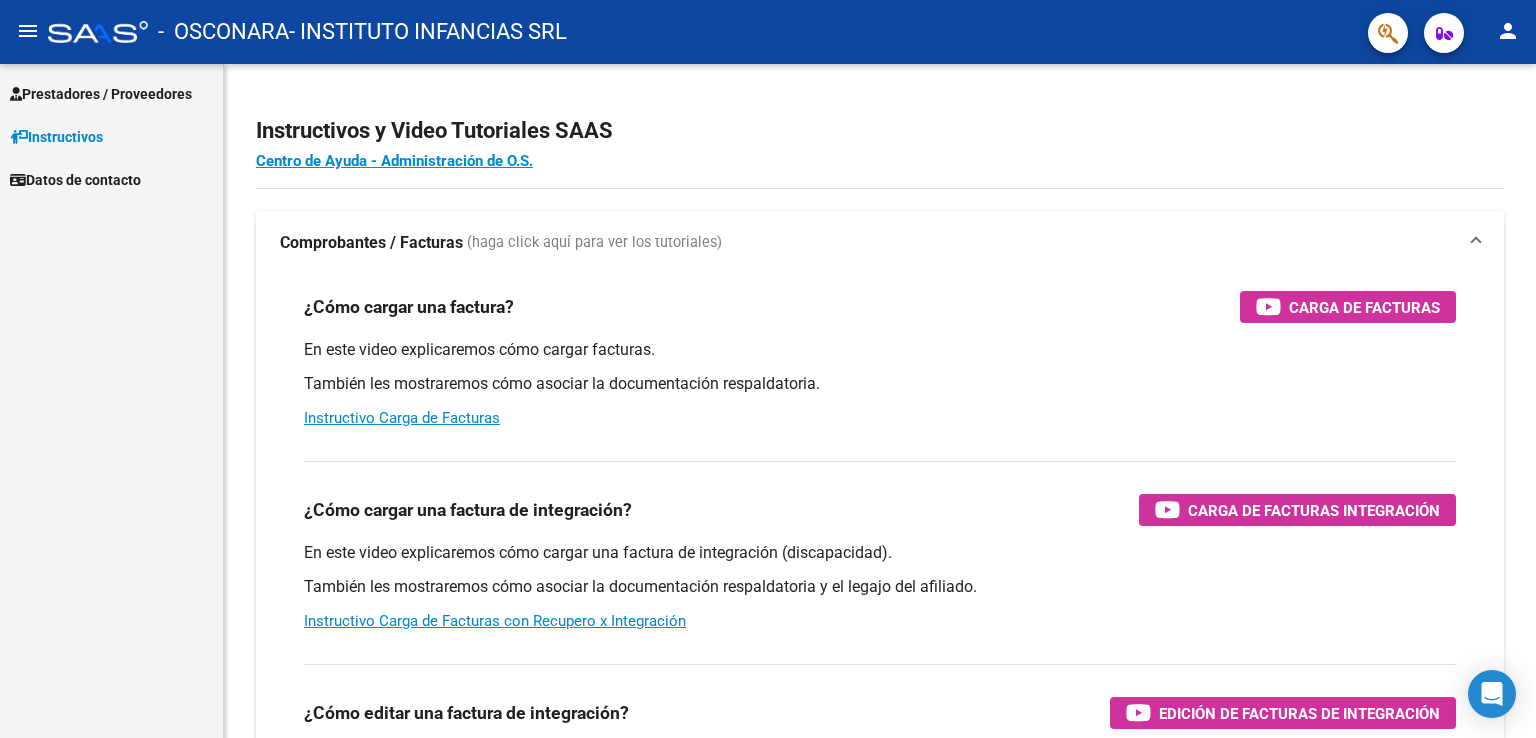 scroll, scrollTop: 0, scrollLeft: 0, axis: both 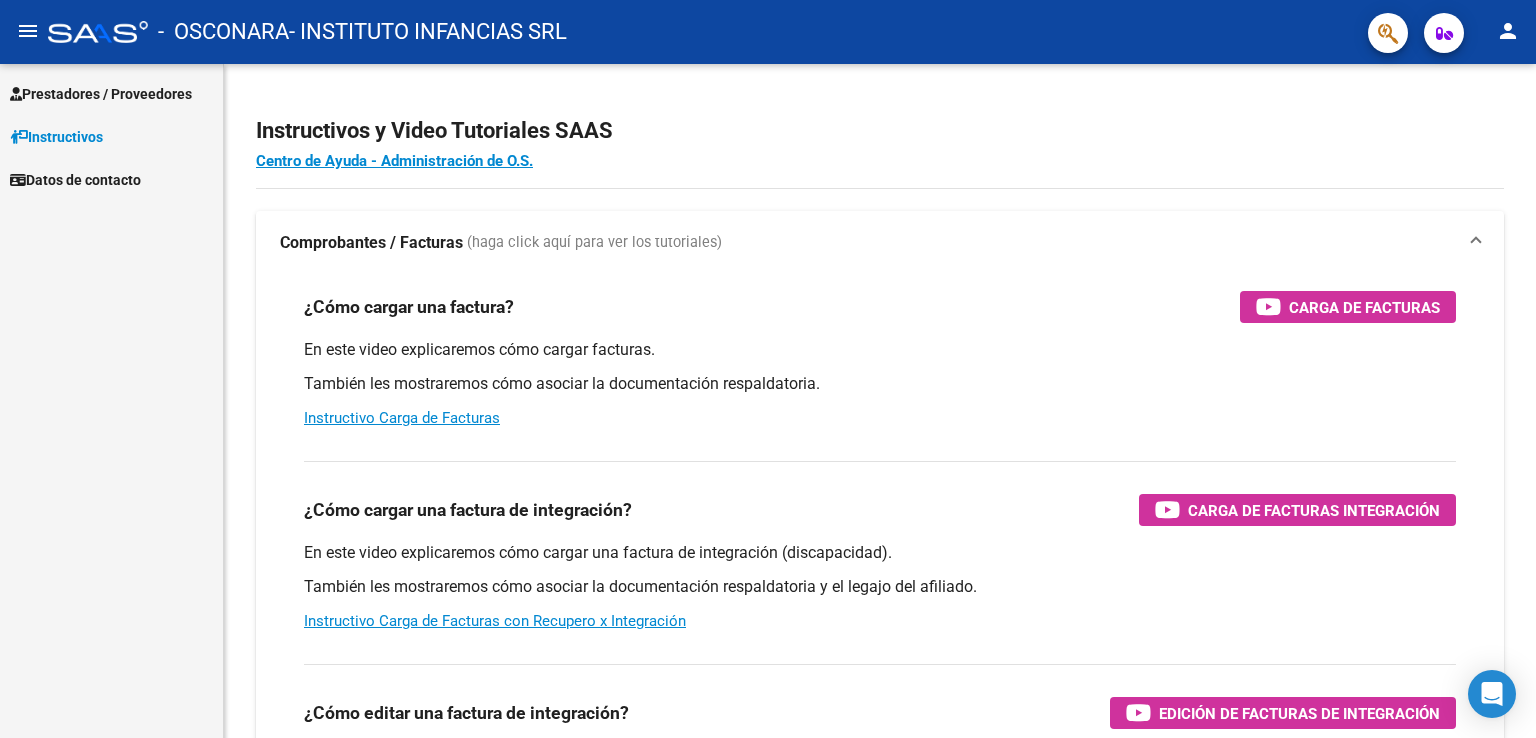 click on "Prestadores / Proveedores" at bounding box center (101, 94) 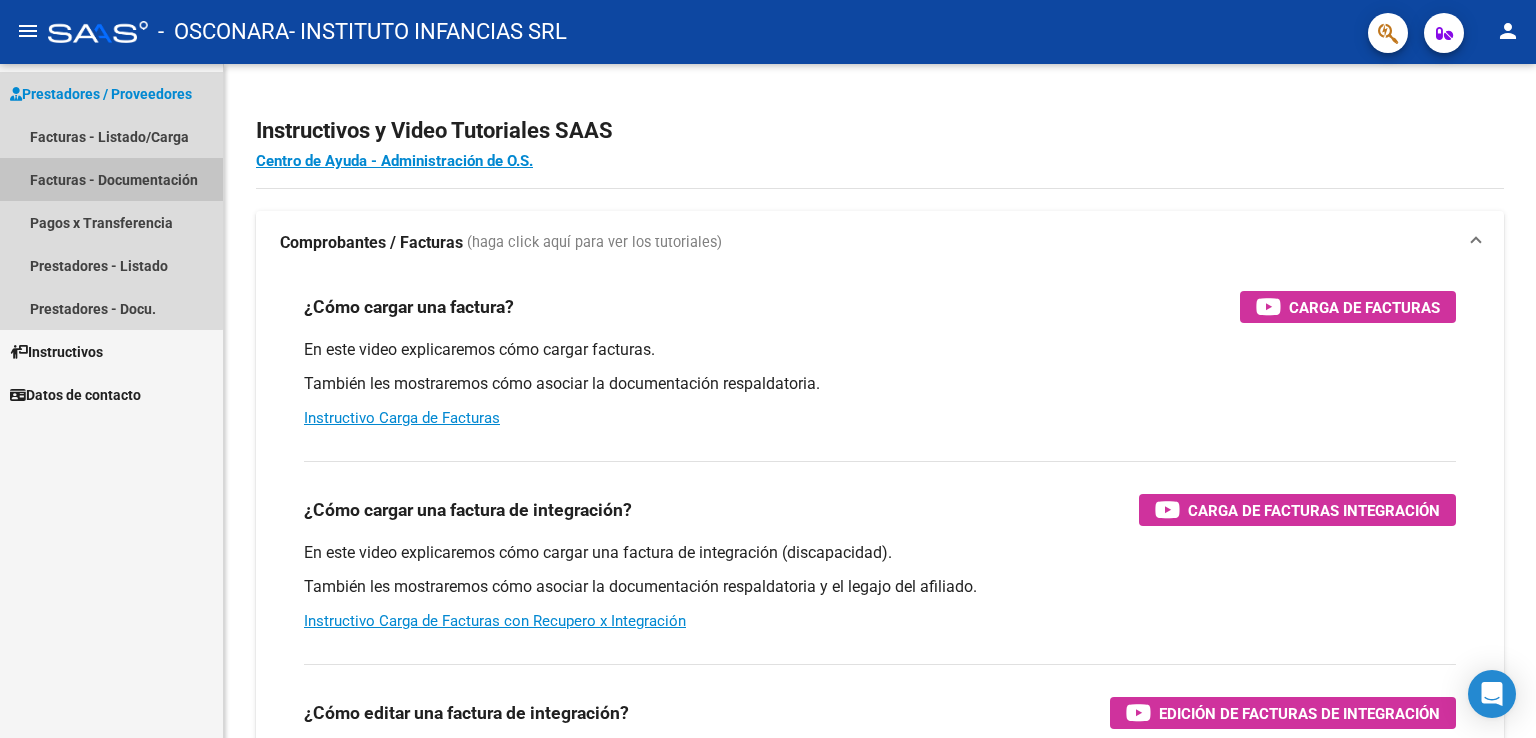 click on "Facturas - Documentación" at bounding box center (111, 179) 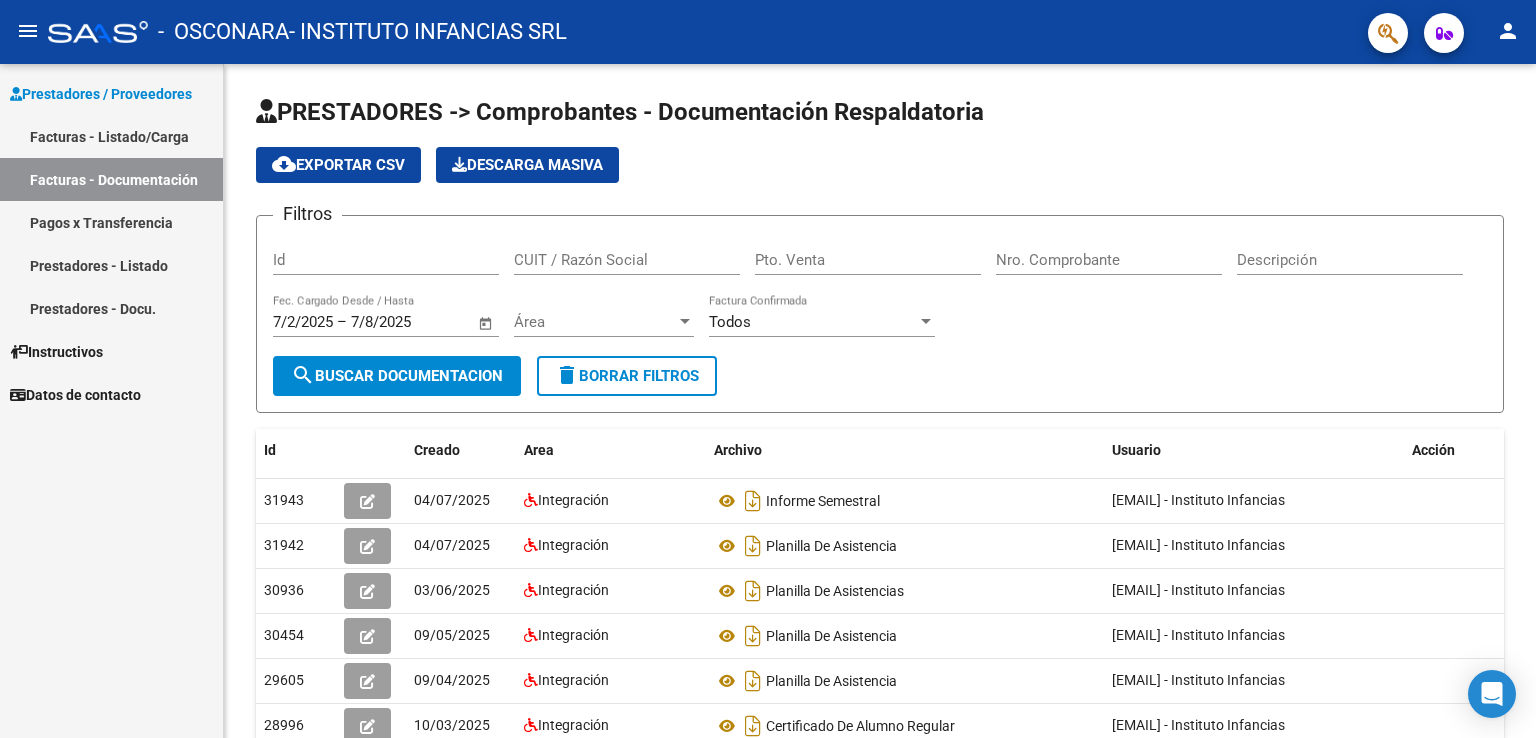 click on "Facturas - Listado/Carga" at bounding box center (111, 136) 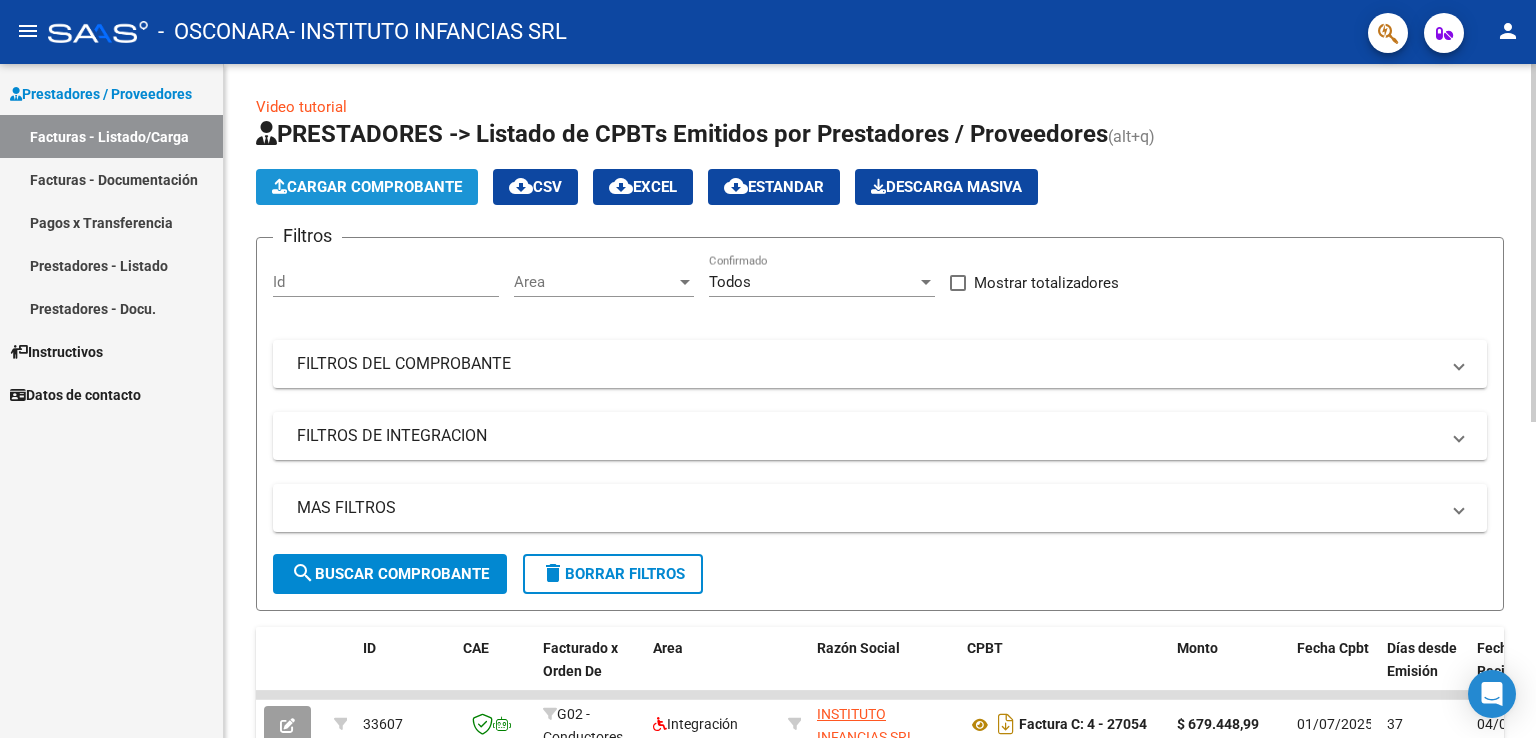 click on "Cargar Comprobante" 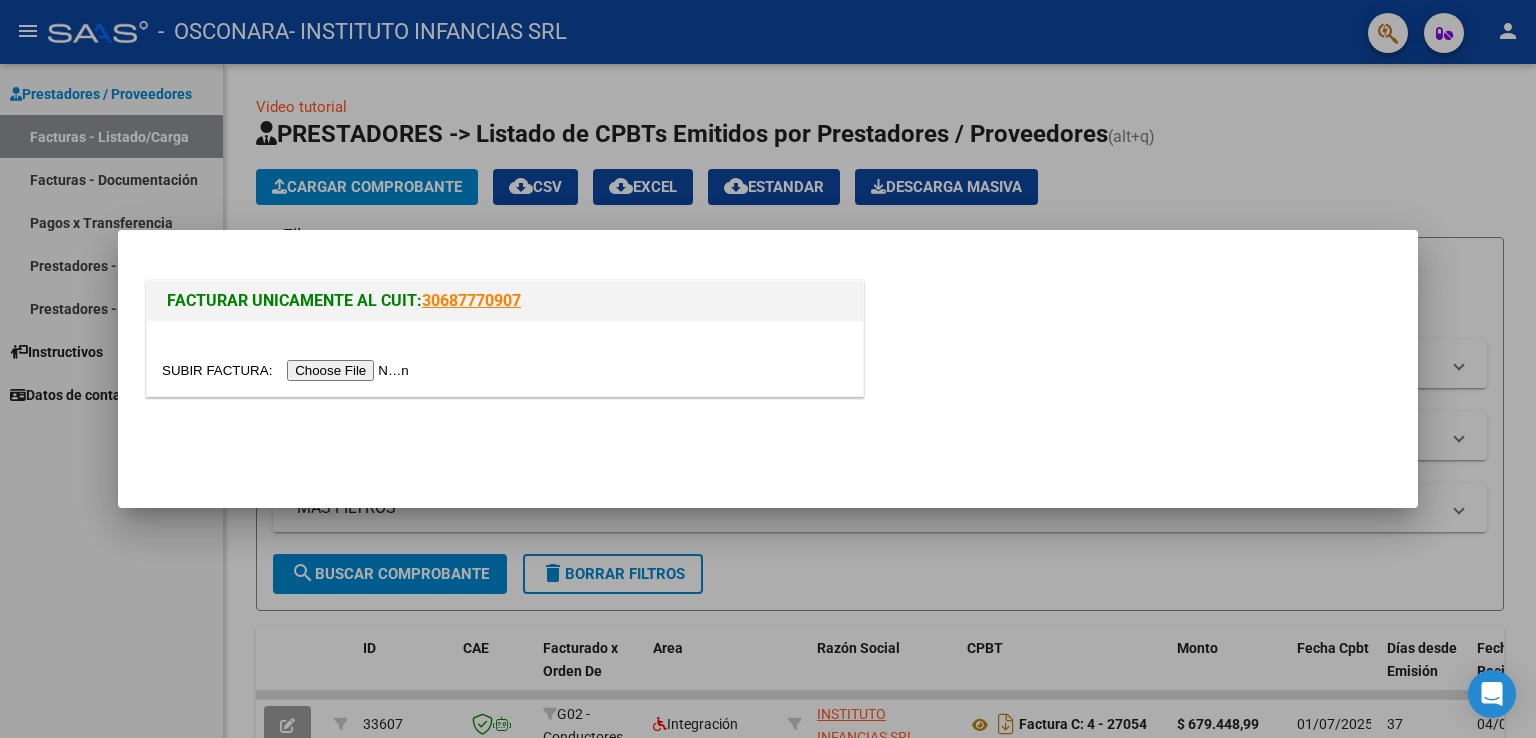 click at bounding box center [288, 370] 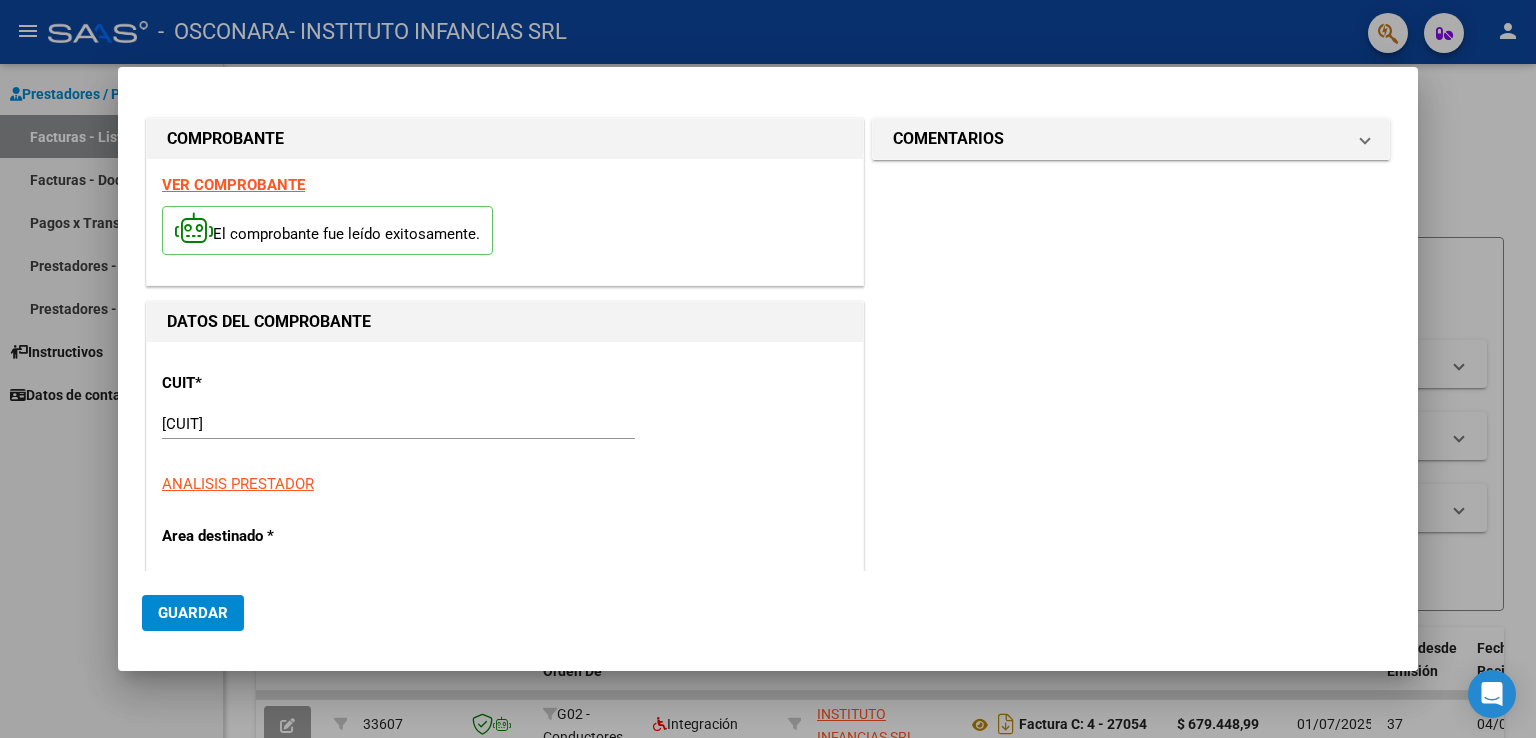 scroll, scrollTop: 400, scrollLeft: 0, axis: vertical 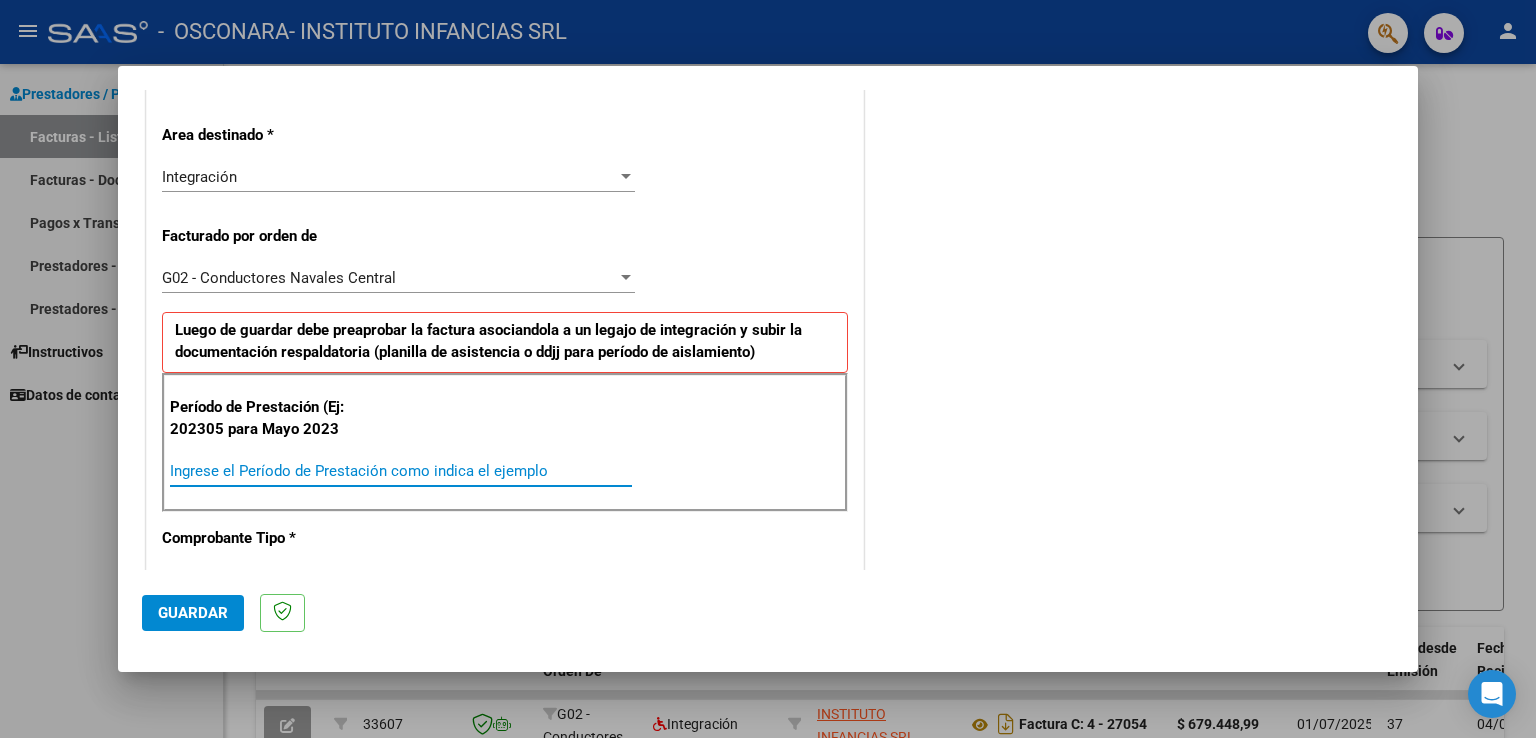 click on "Ingrese el Período de Prestación como indica el ejemplo" at bounding box center [401, 471] 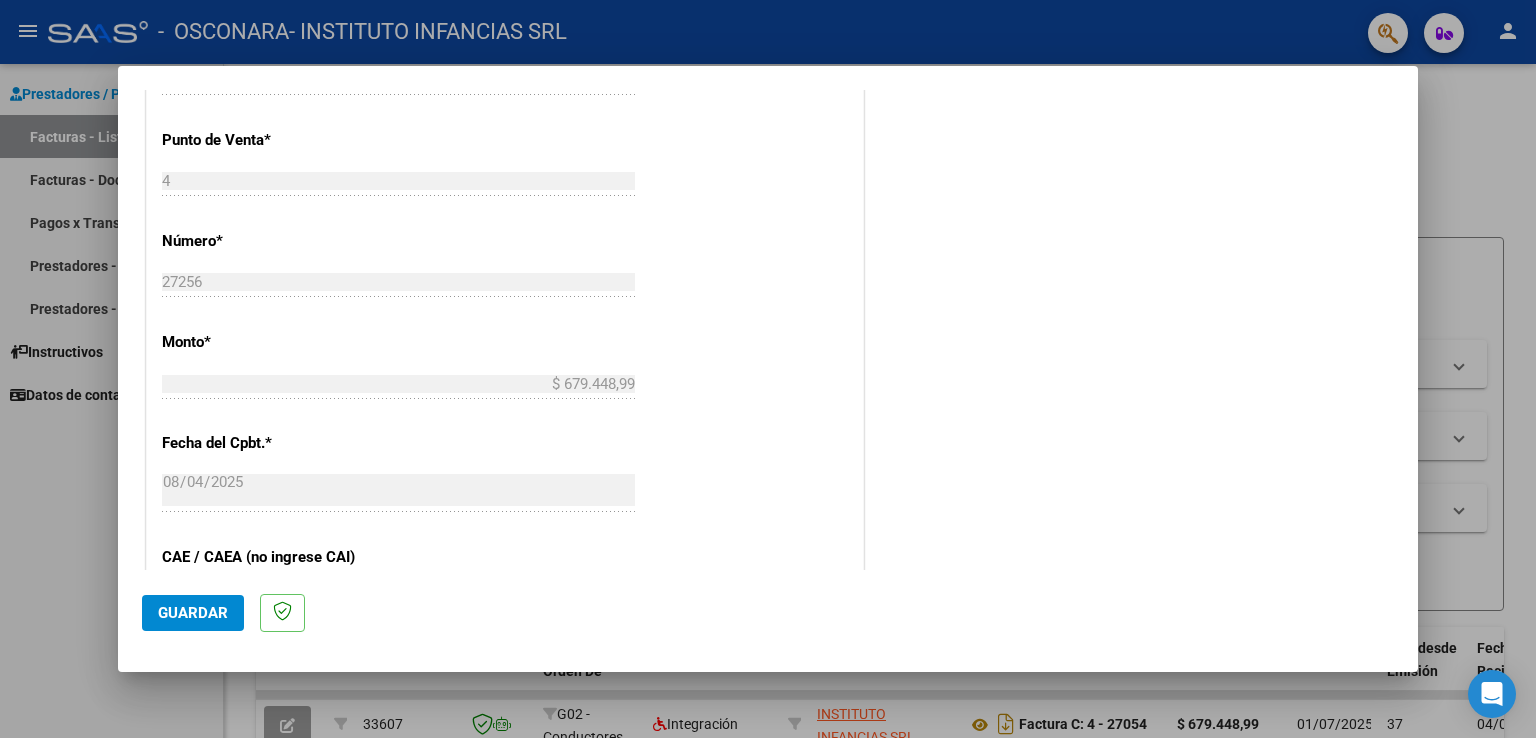 scroll, scrollTop: 1300, scrollLeft: 0, axis: vertical 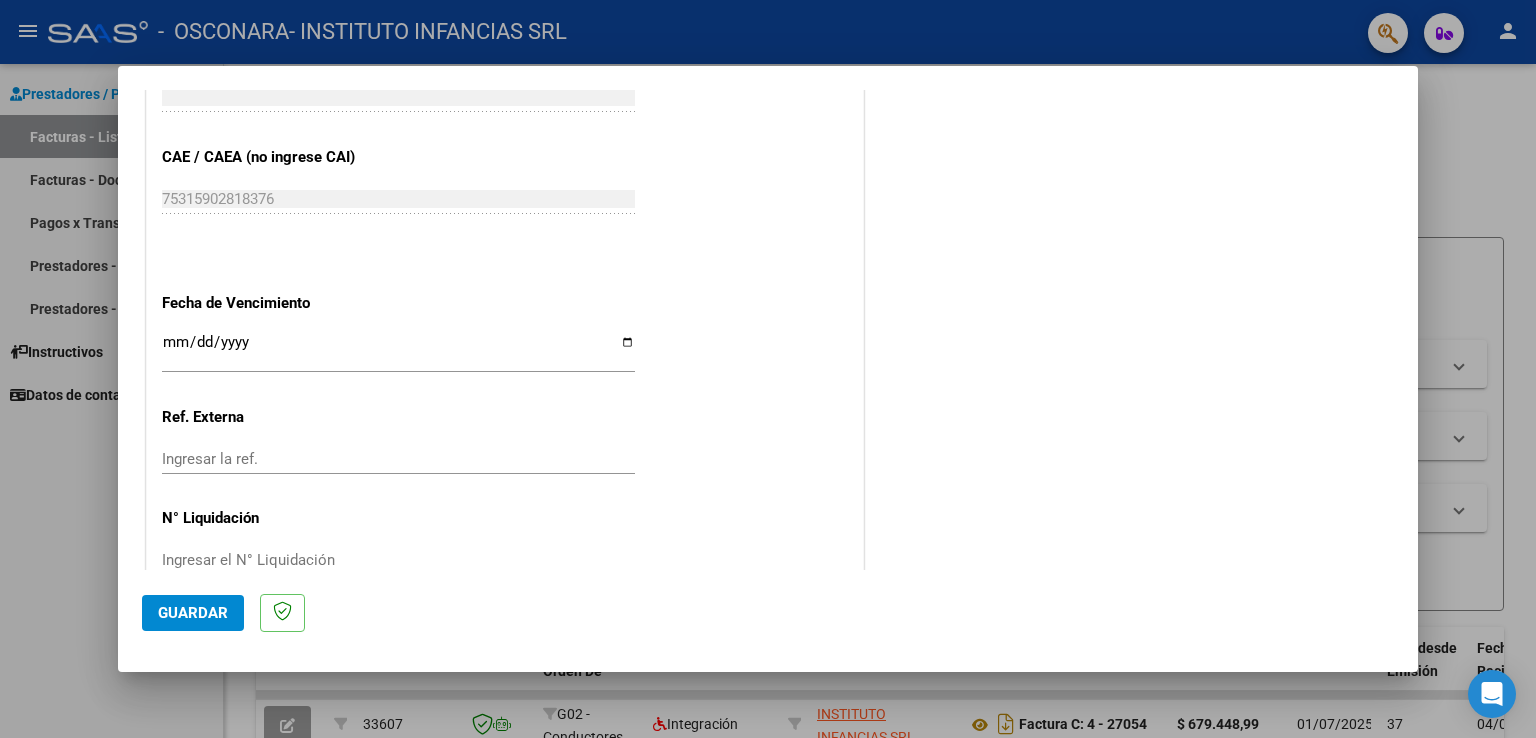 type on "202507" 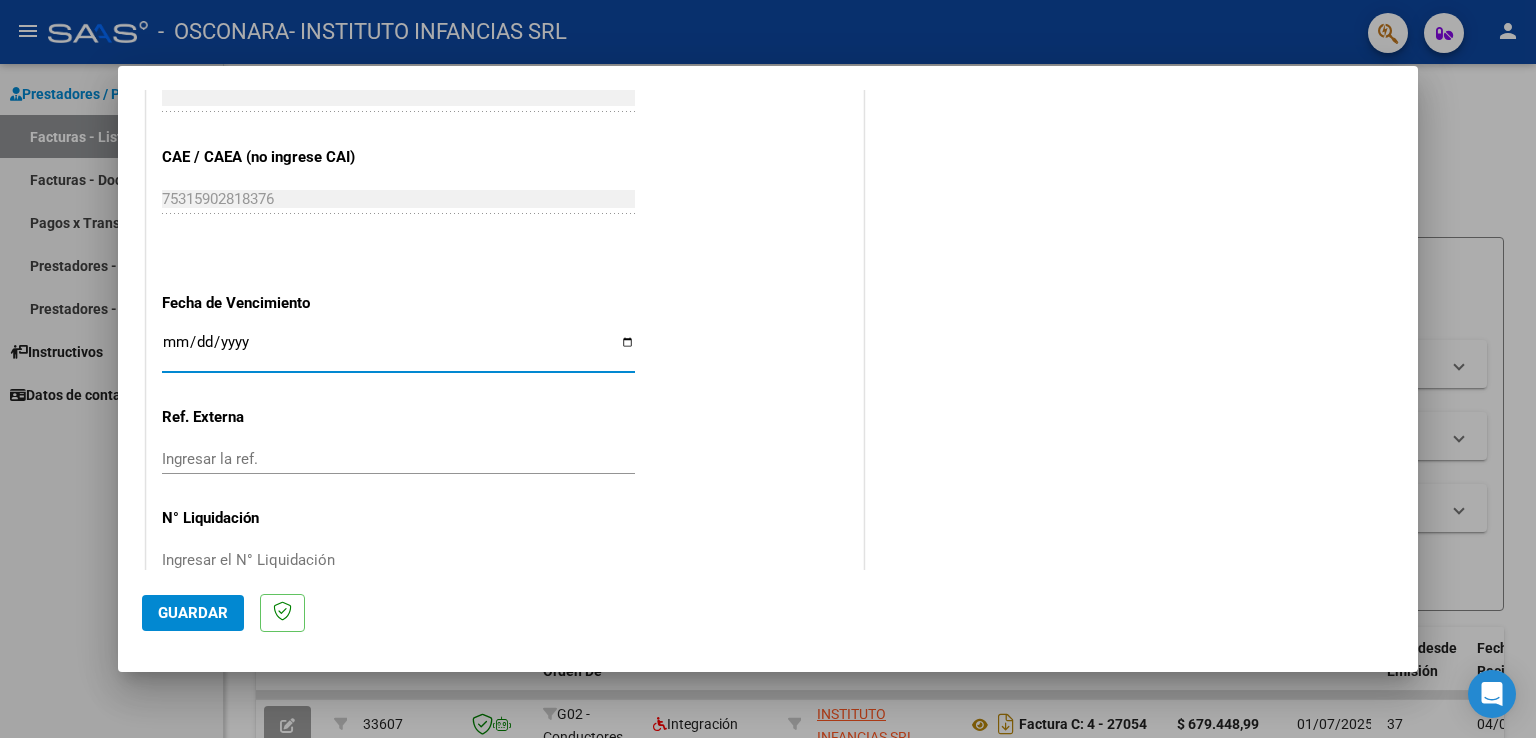 click on "Ingresar la fecha" at bounding box center [398, 350] 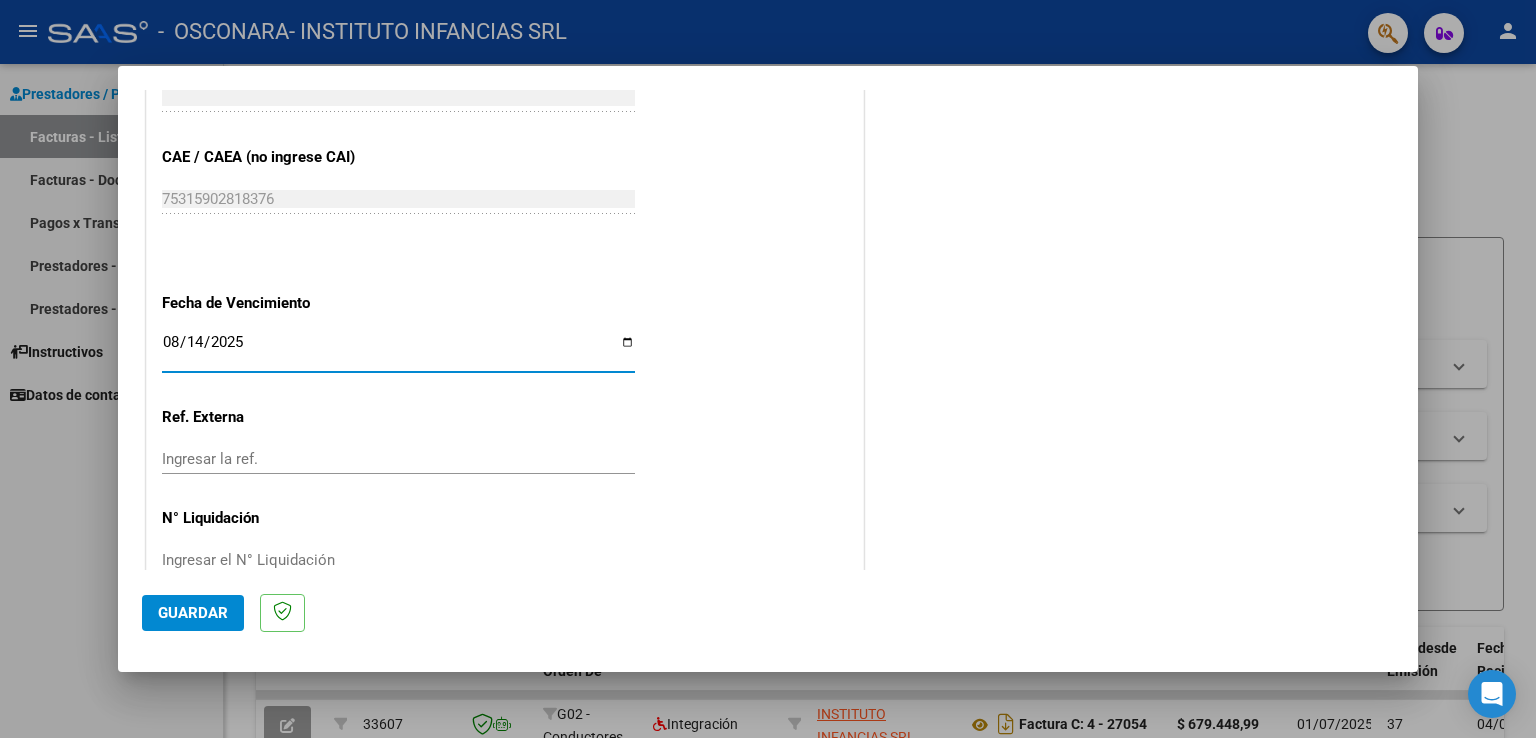 type on "2025-08-14" 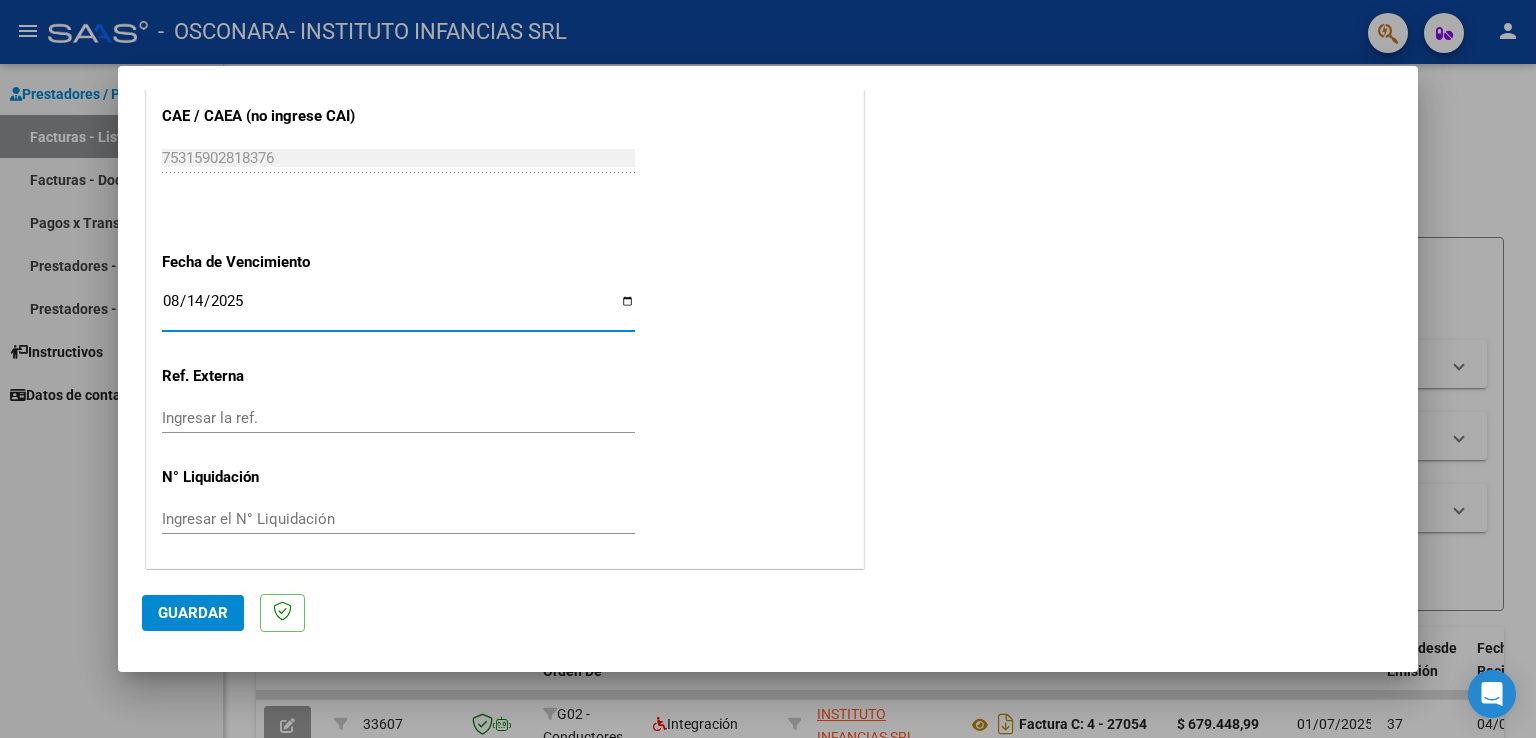 click on "Guardar" 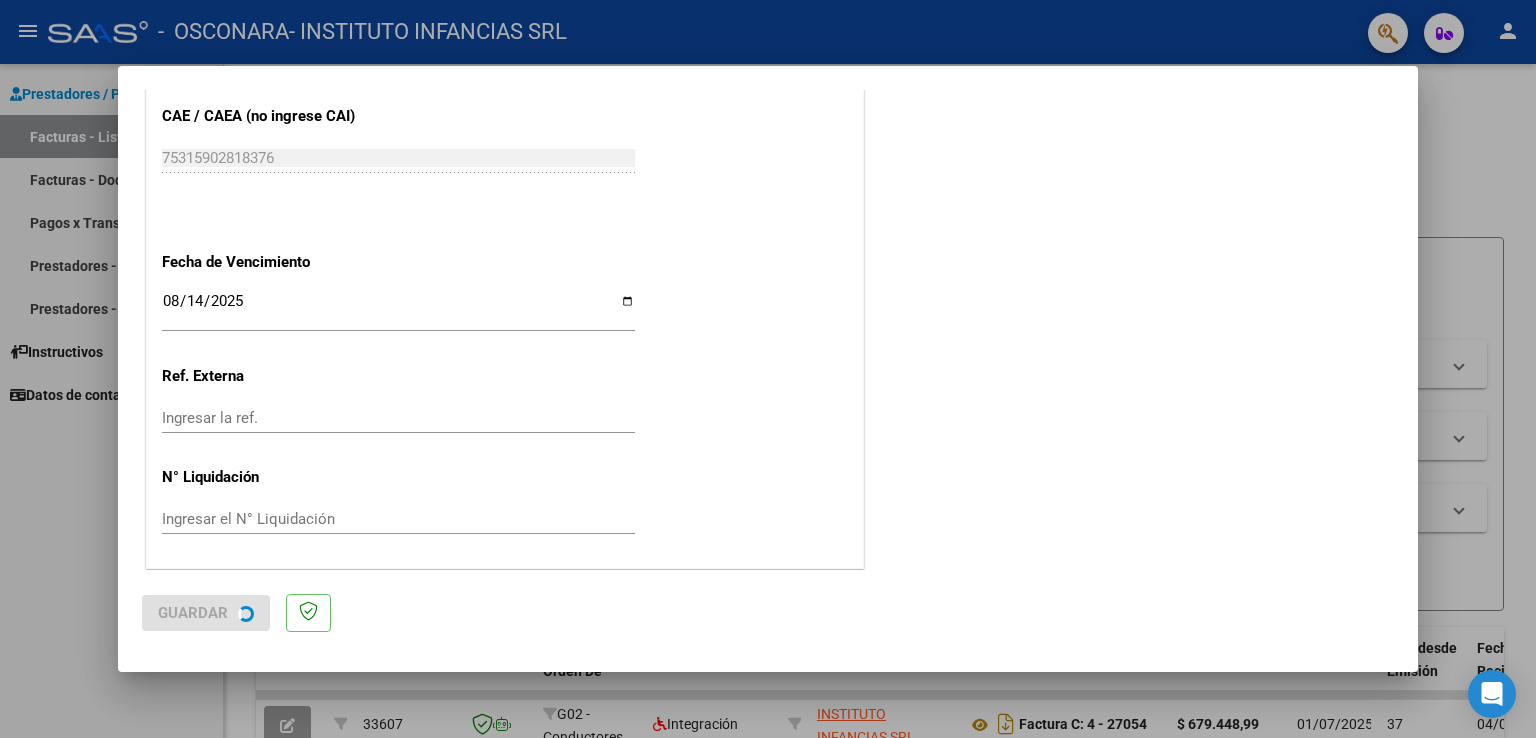 scroll, scrollTop: 0, scrollLeft: 0, axis: both 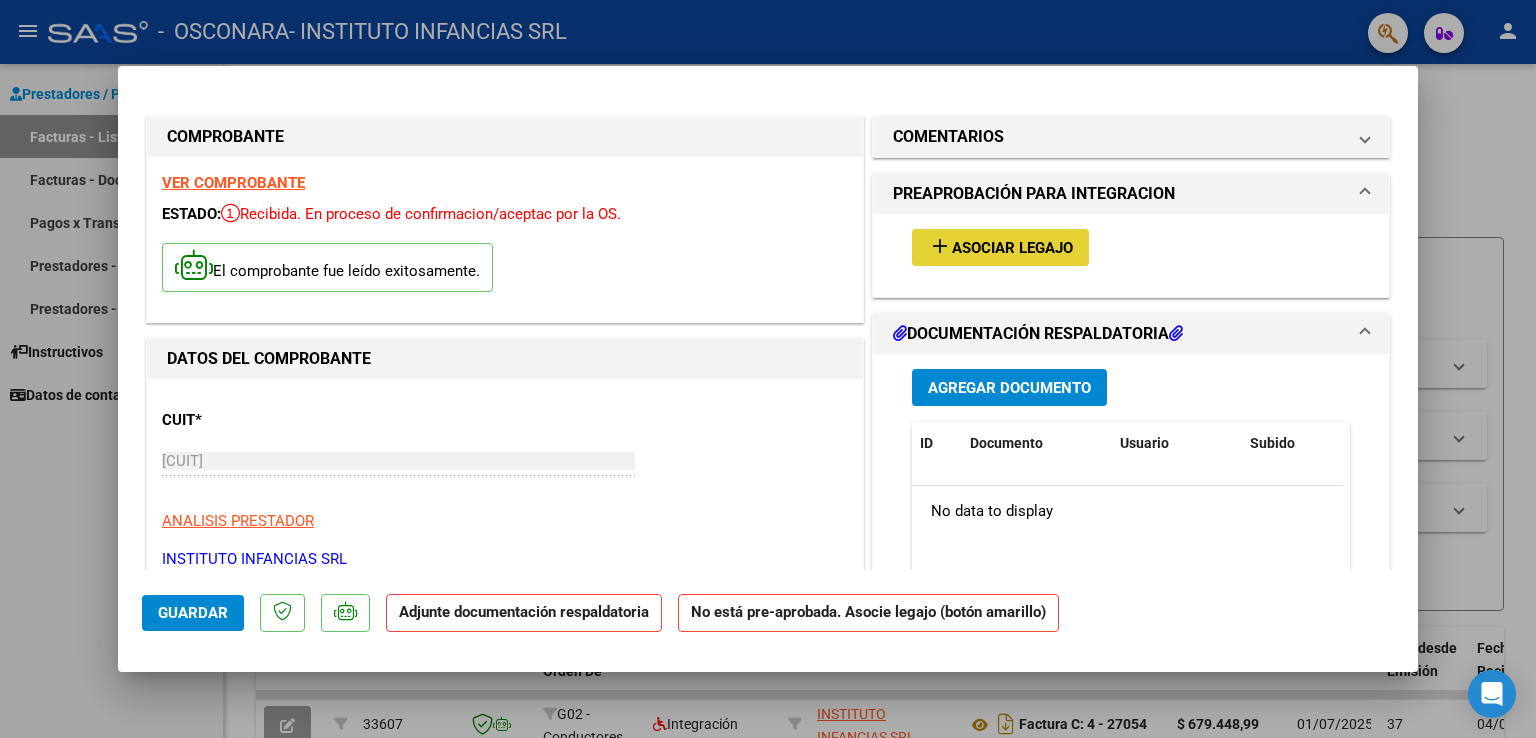 click on "Asociar Legajo" at bounding box center [1012, 248] 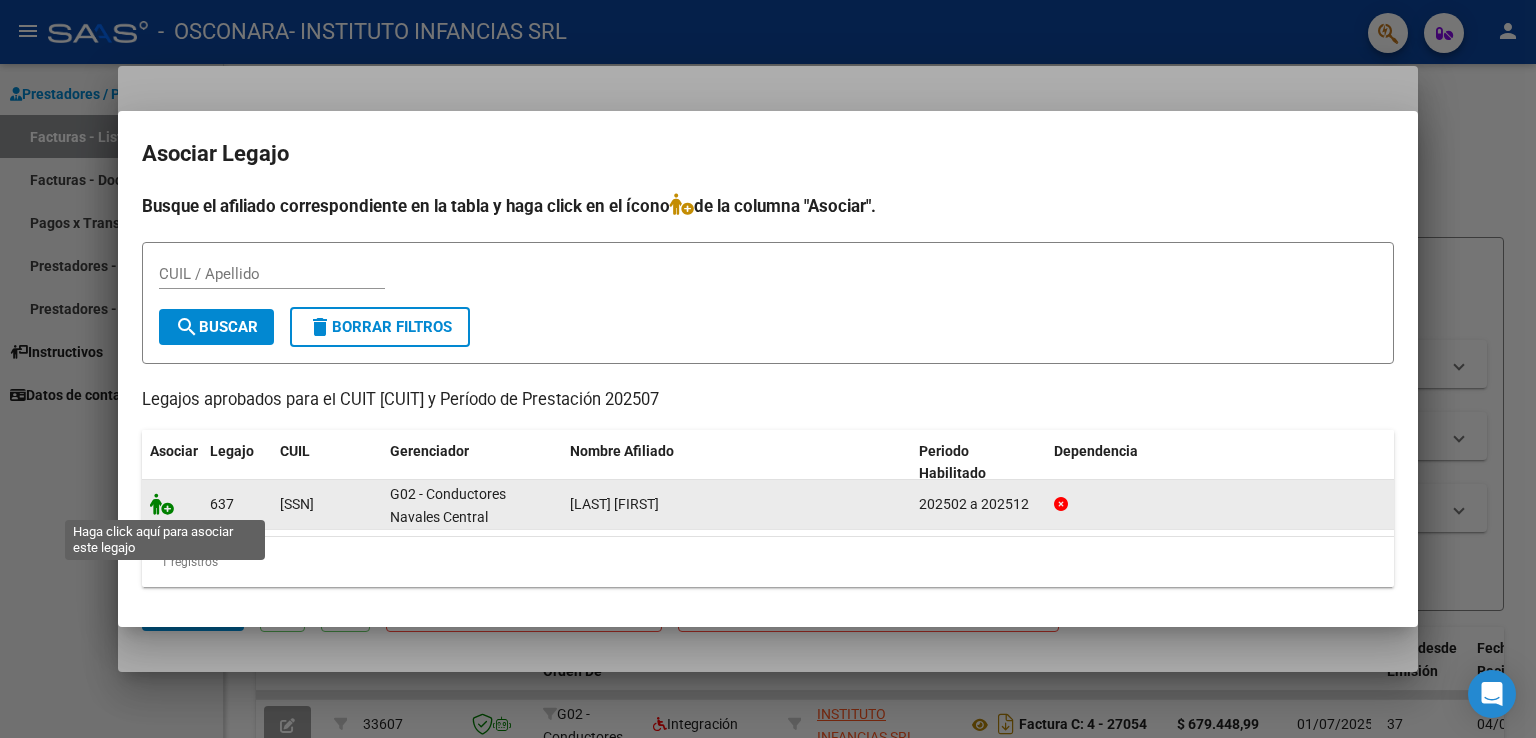 click 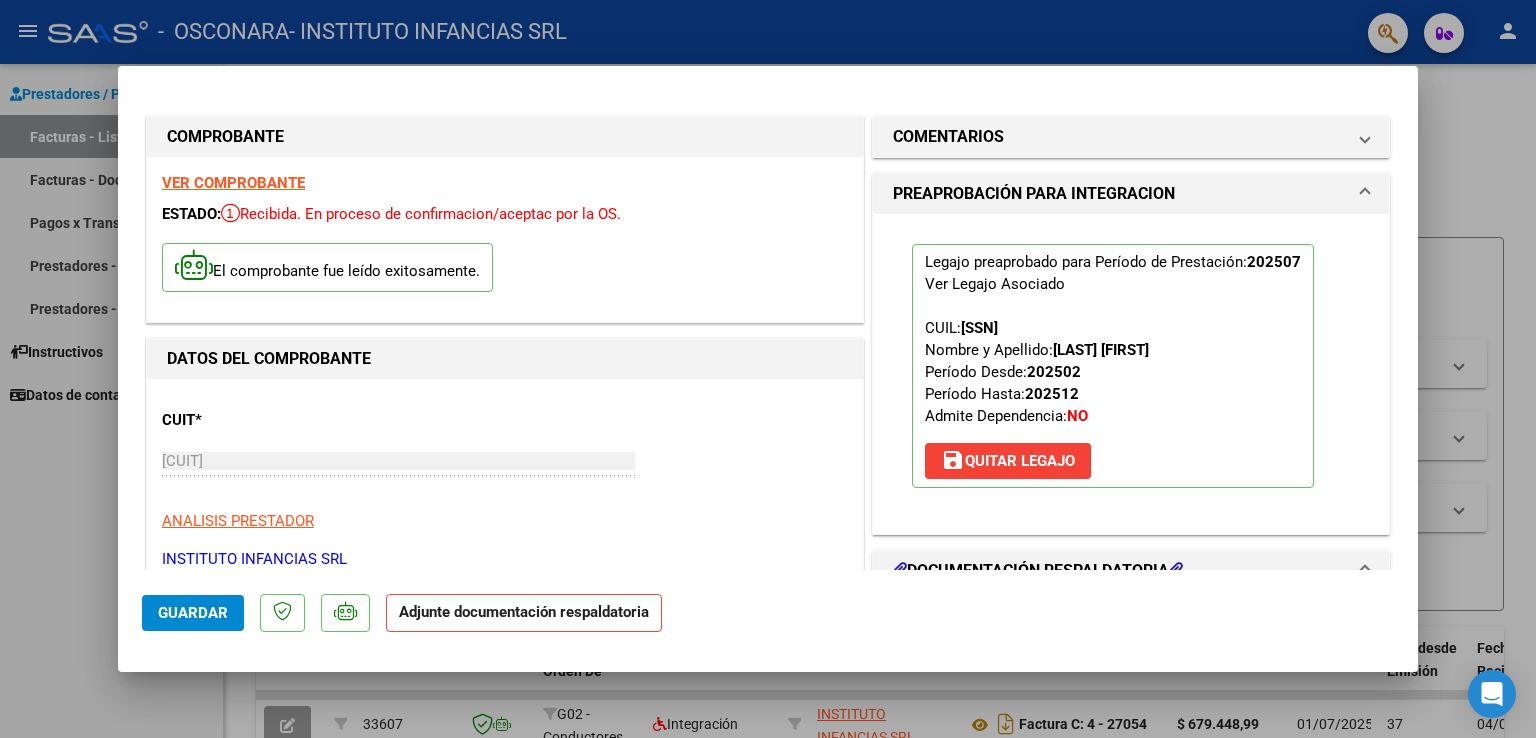 scroll, scrollTop: 400, scrollLeft: 0, axis: vertical 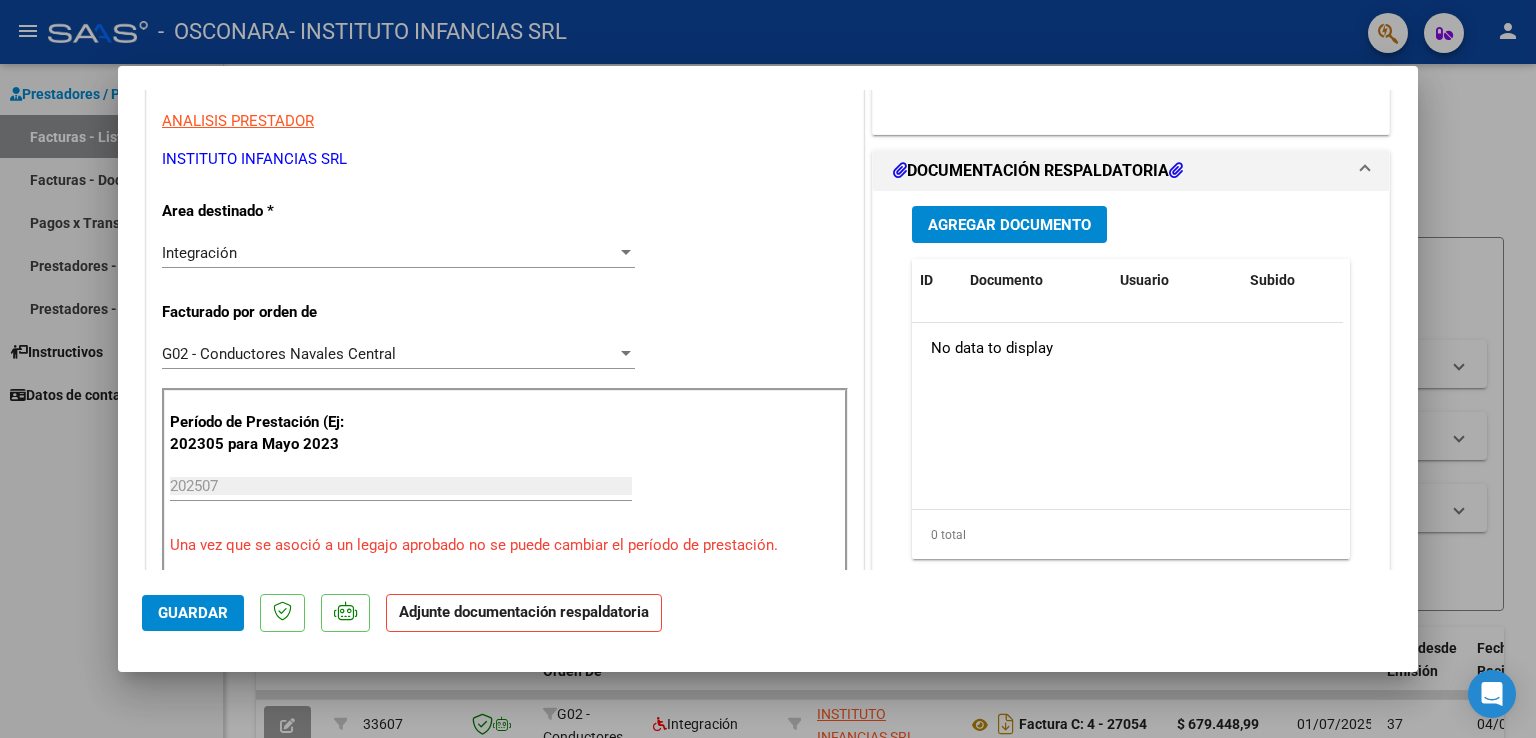 click on "Agregar Documento" at bounding box center (1009, 225) 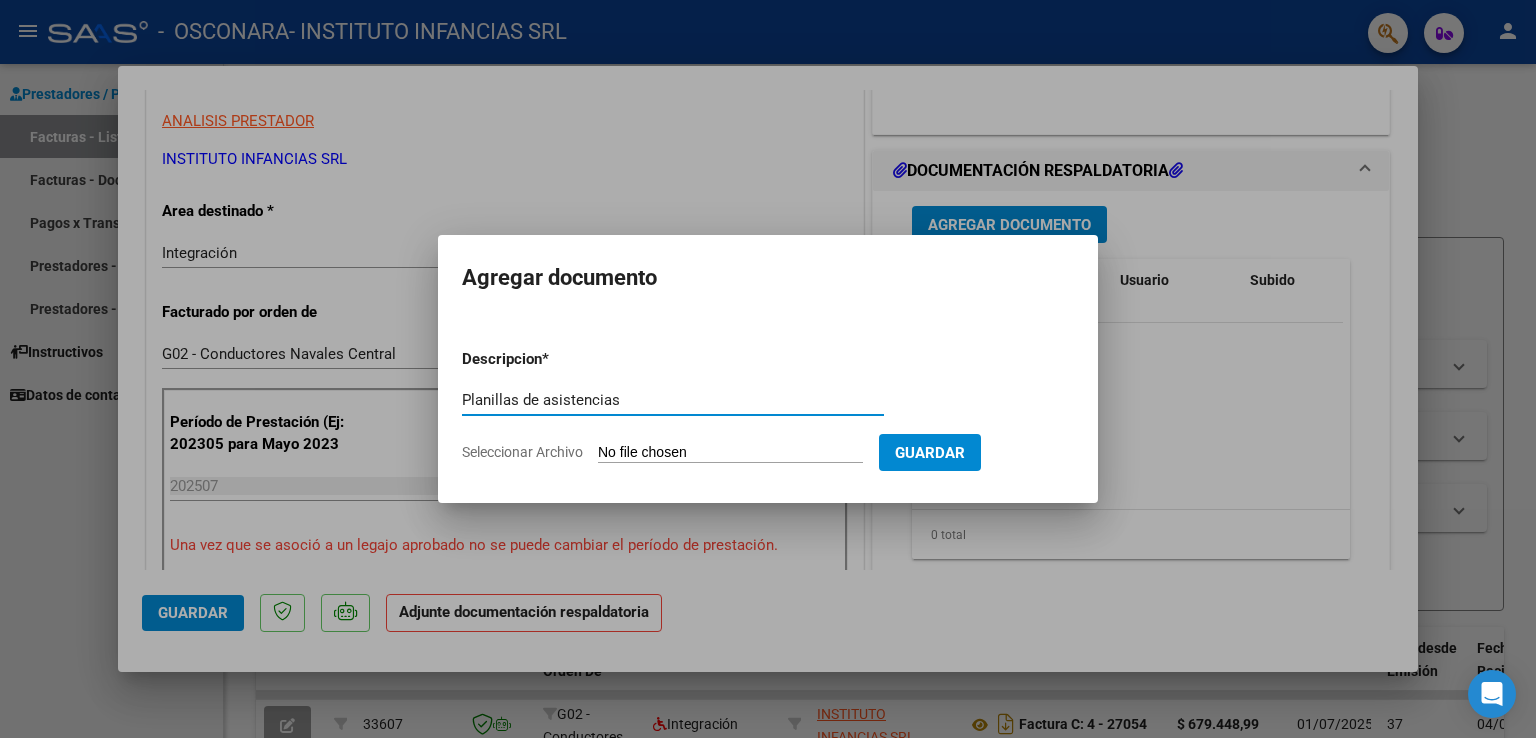 type on "Planillas de asistencias" 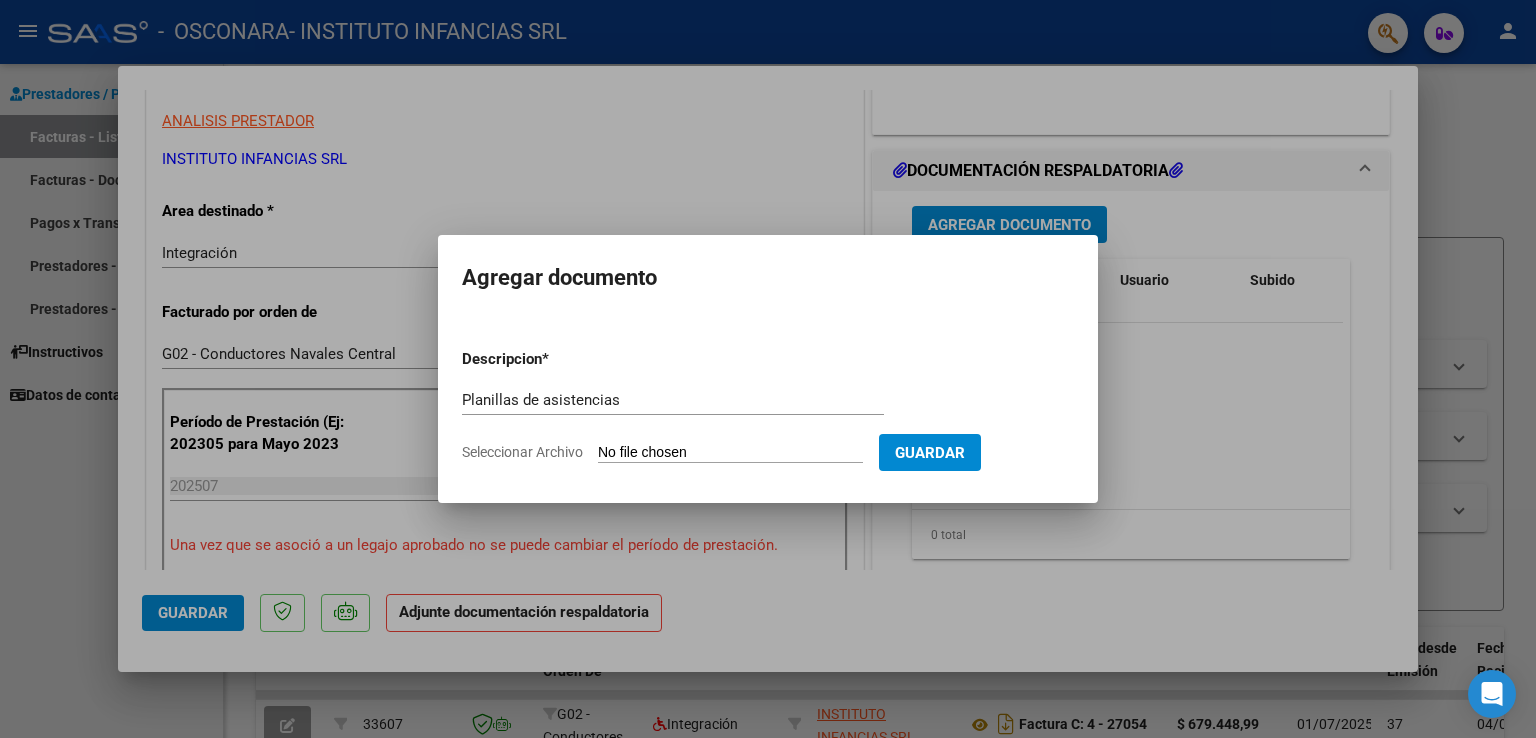 click on "Seleccionar Archivo" at bounding box center [730, 453] 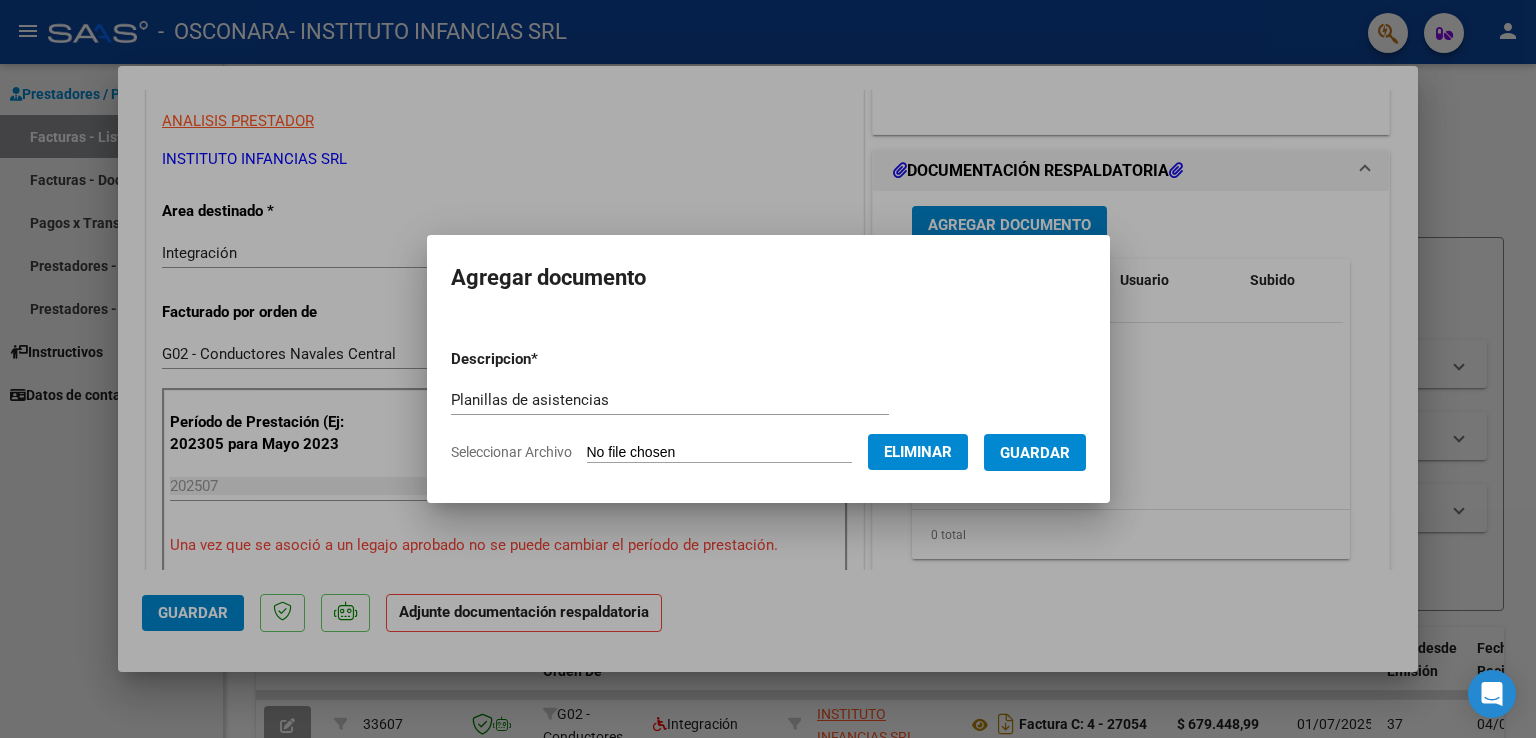 click on "Guardar" at bounding box center (1035, 453) 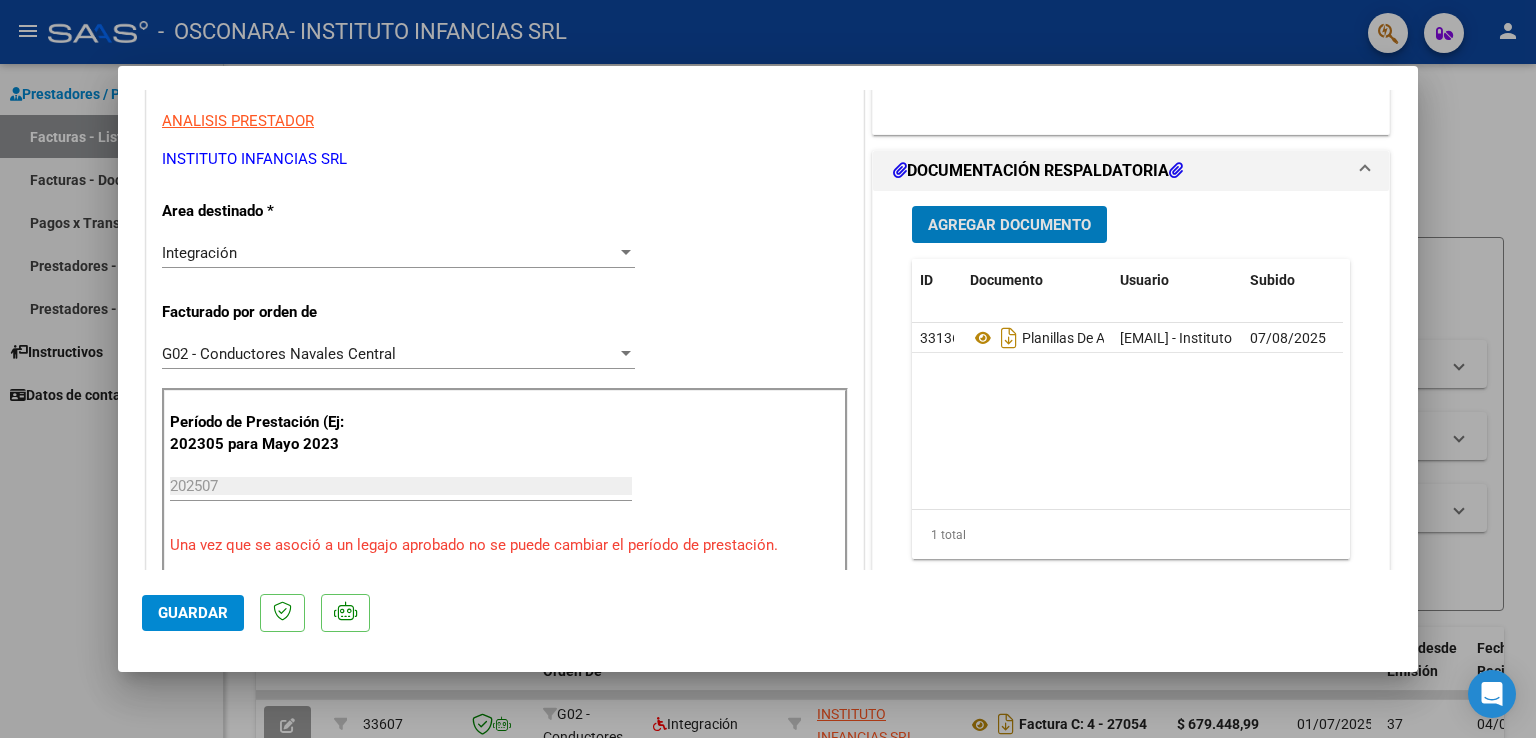 click on "Guardar" 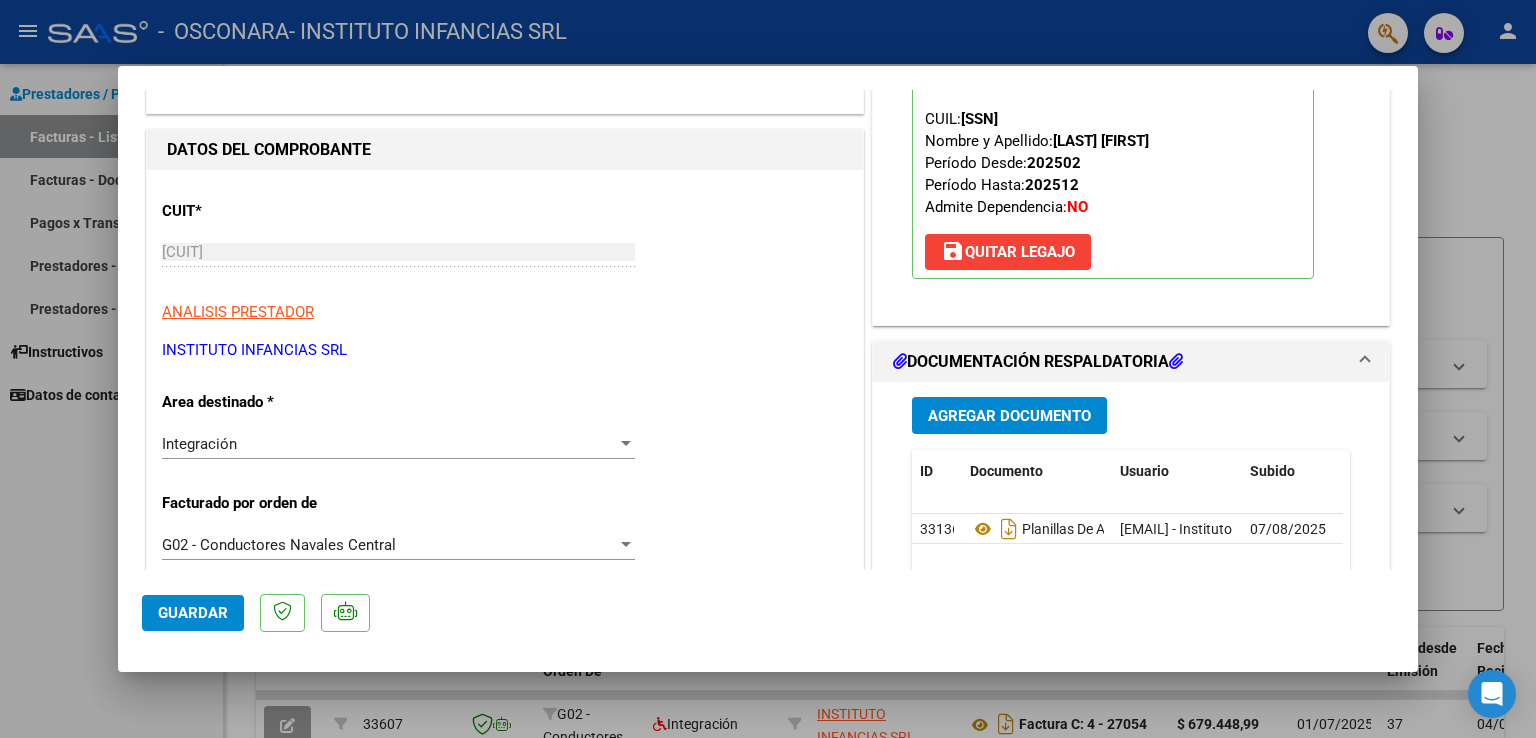 scroll, scrollTop: 0, scrollLeft: 0, axis: both 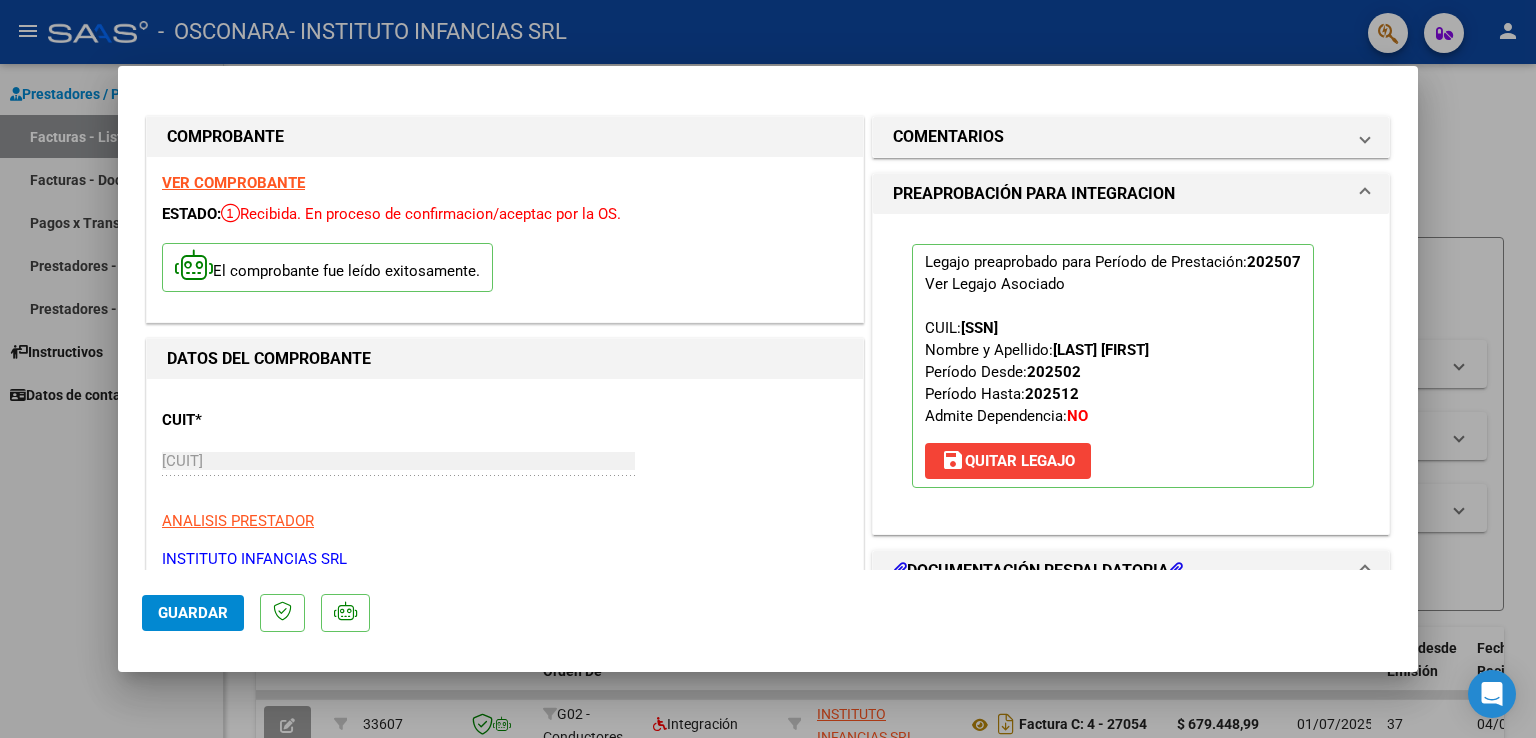 click on "Guardar" 